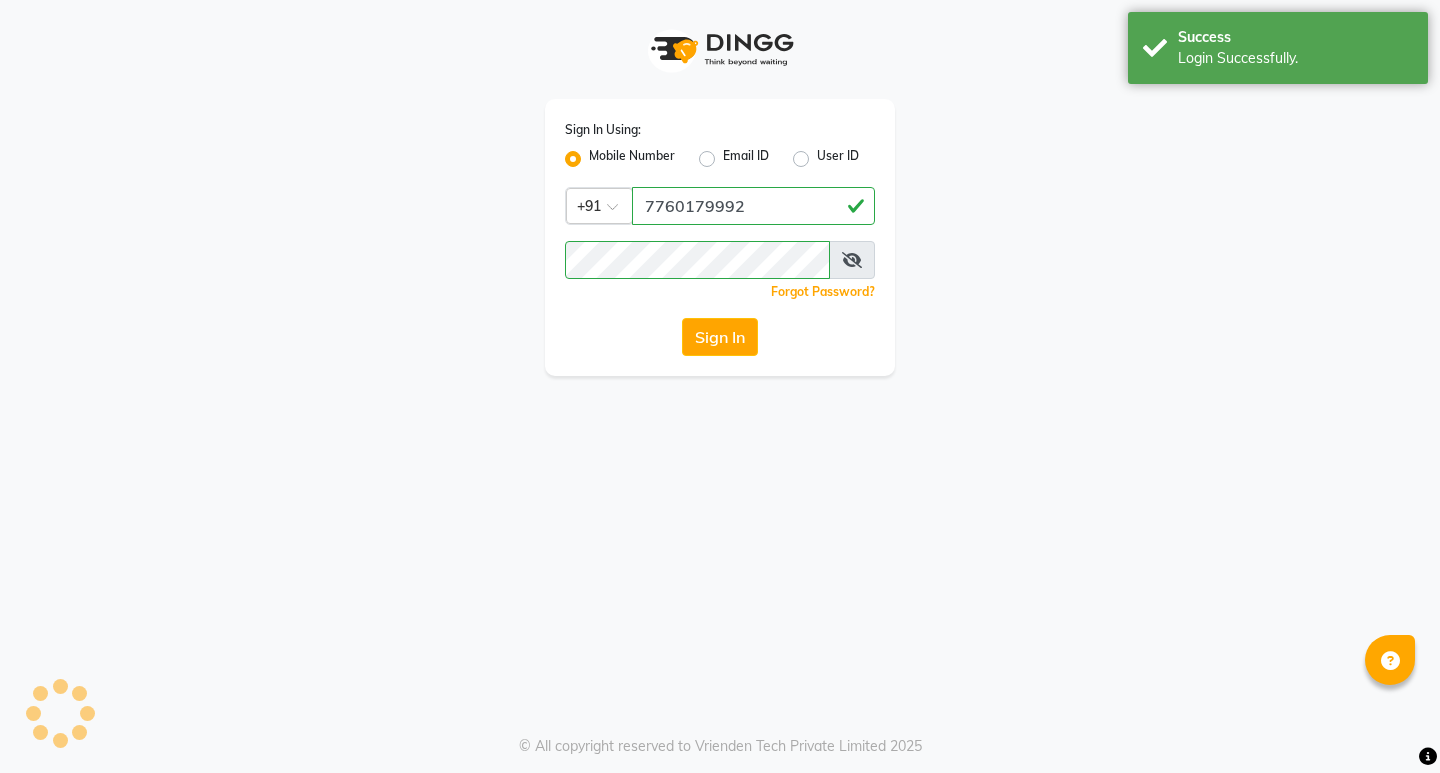 scroll, scrollTop: 0, scrollLeft: 0, axis: both 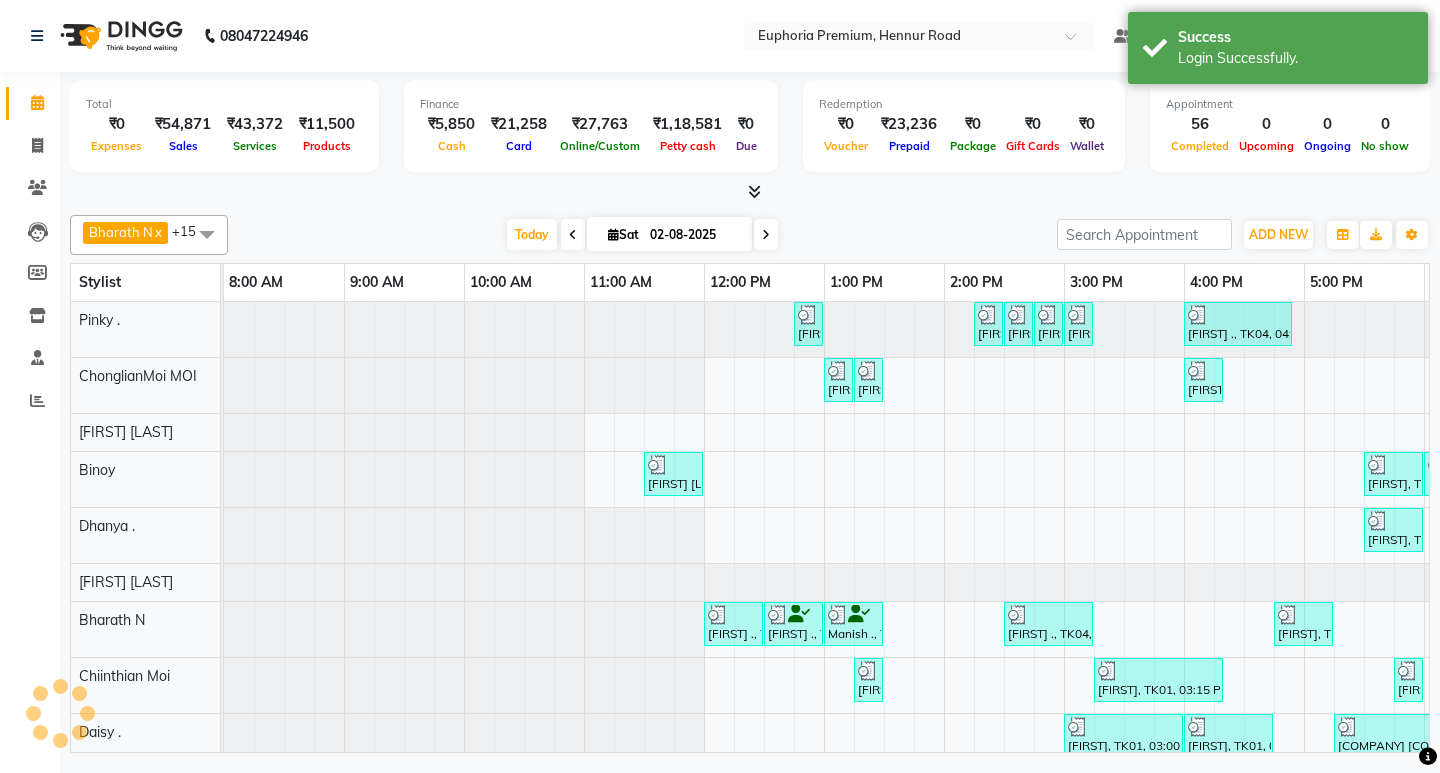 click at bounding box center [754, 191] 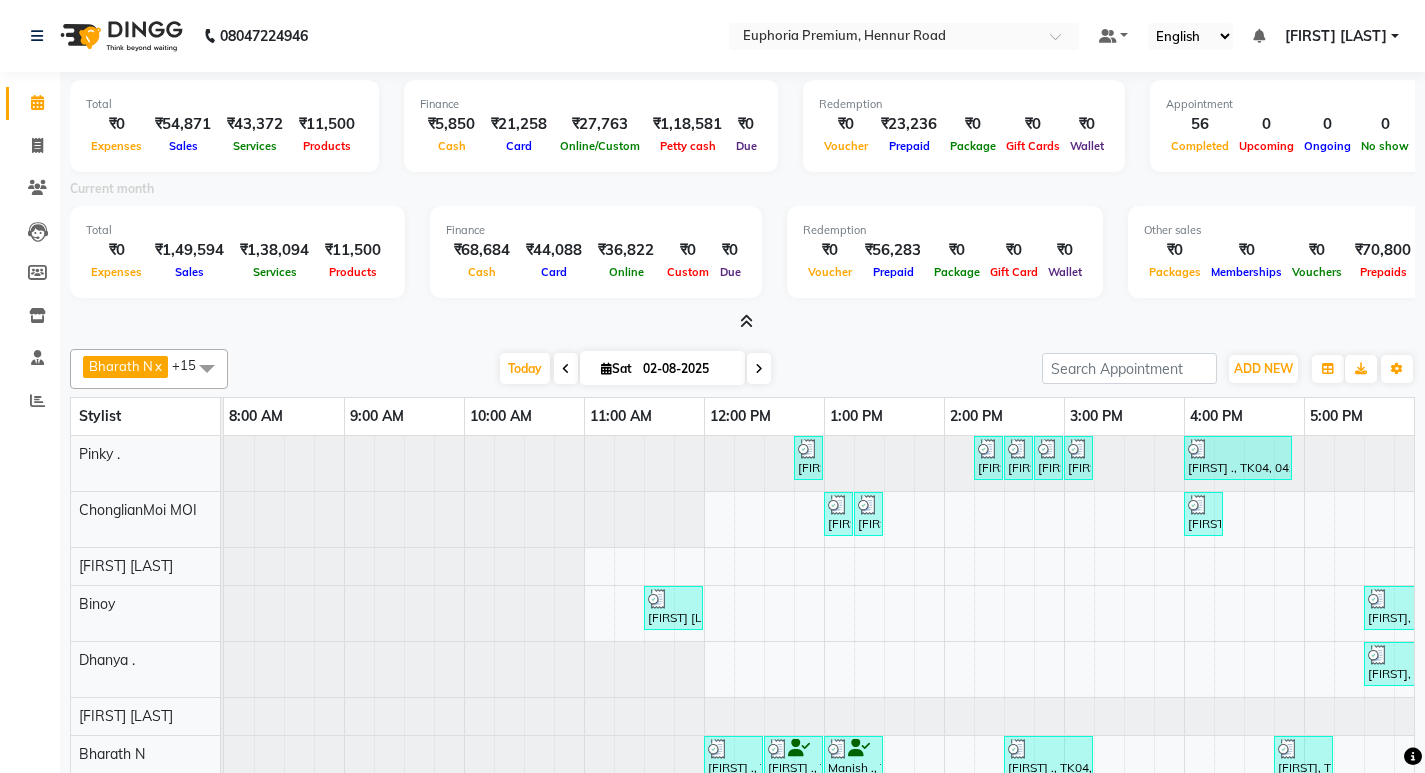 click at bounding box center [746, 321] 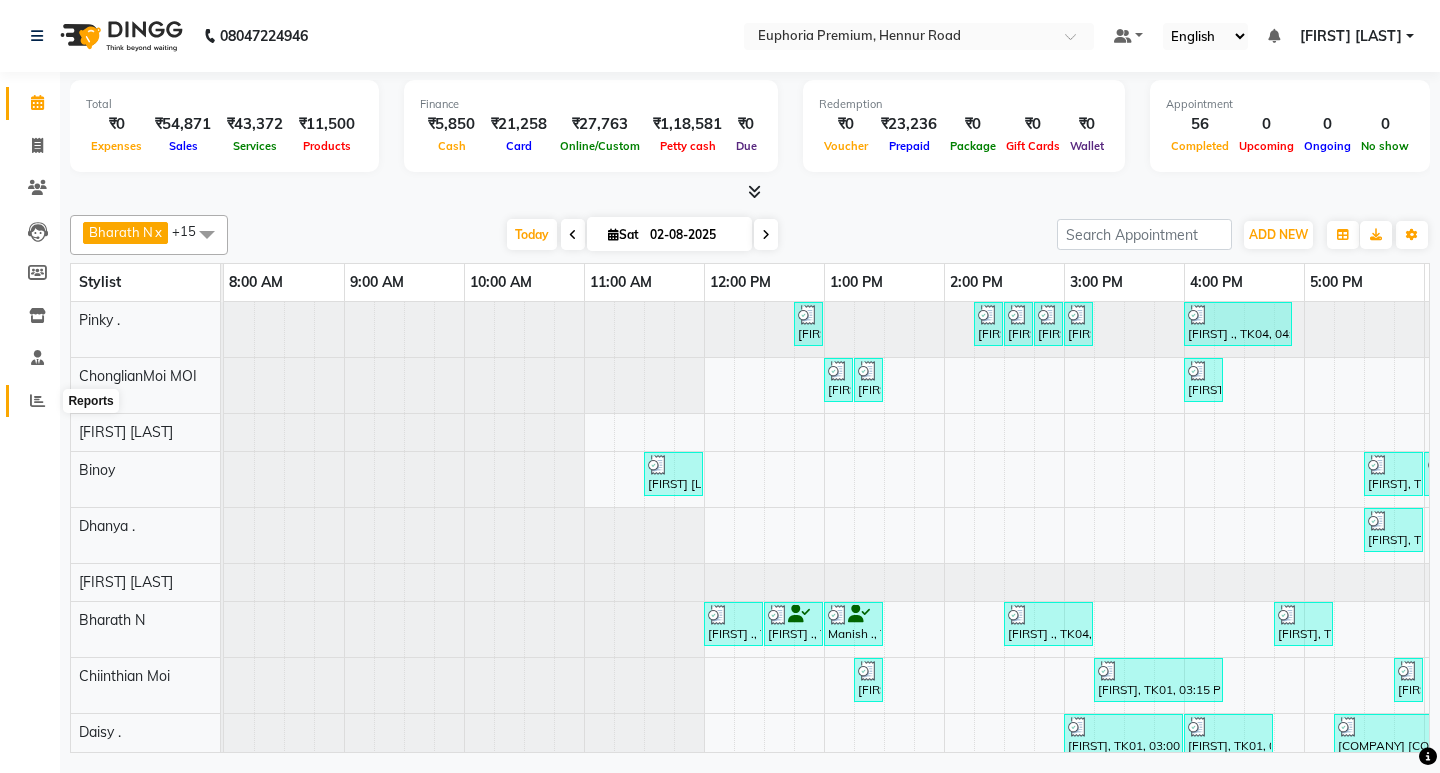click 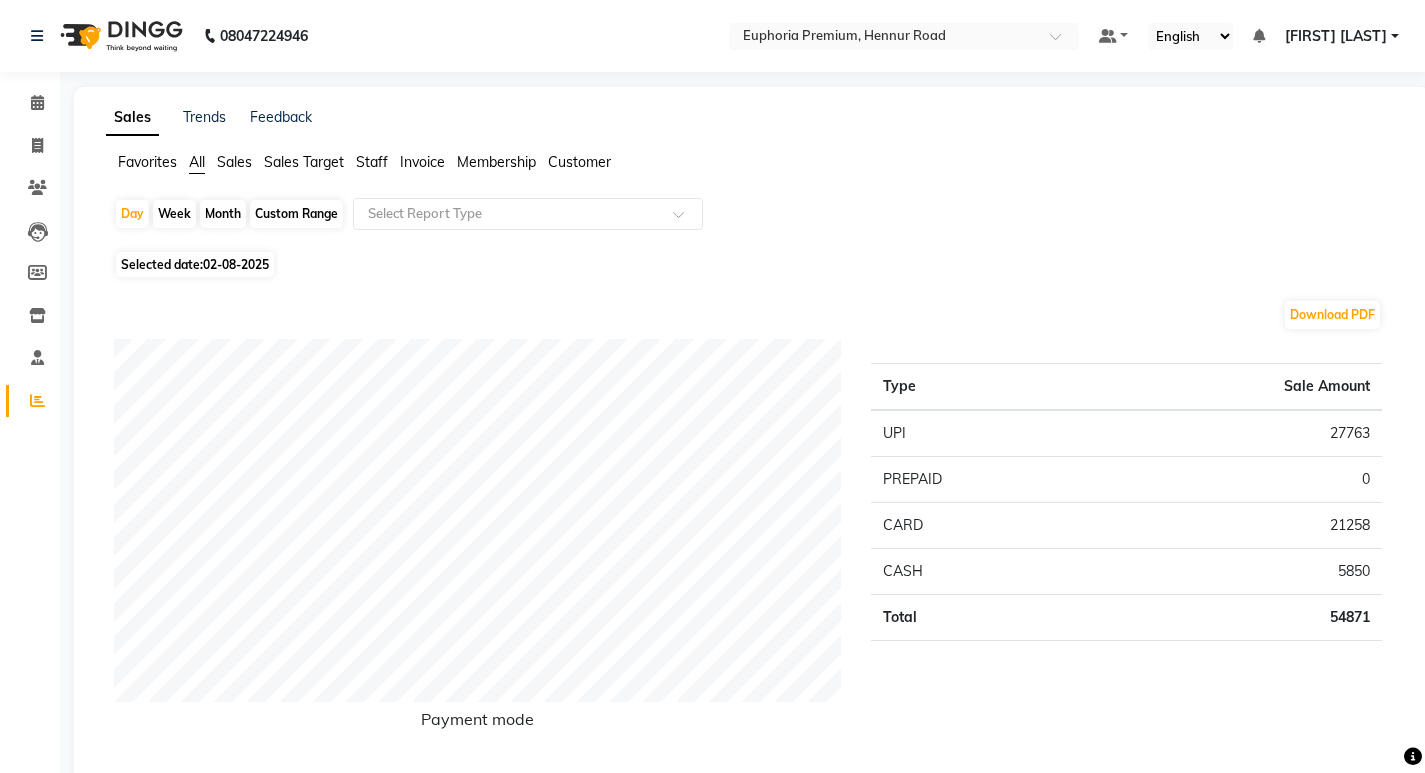 click on "Staff" 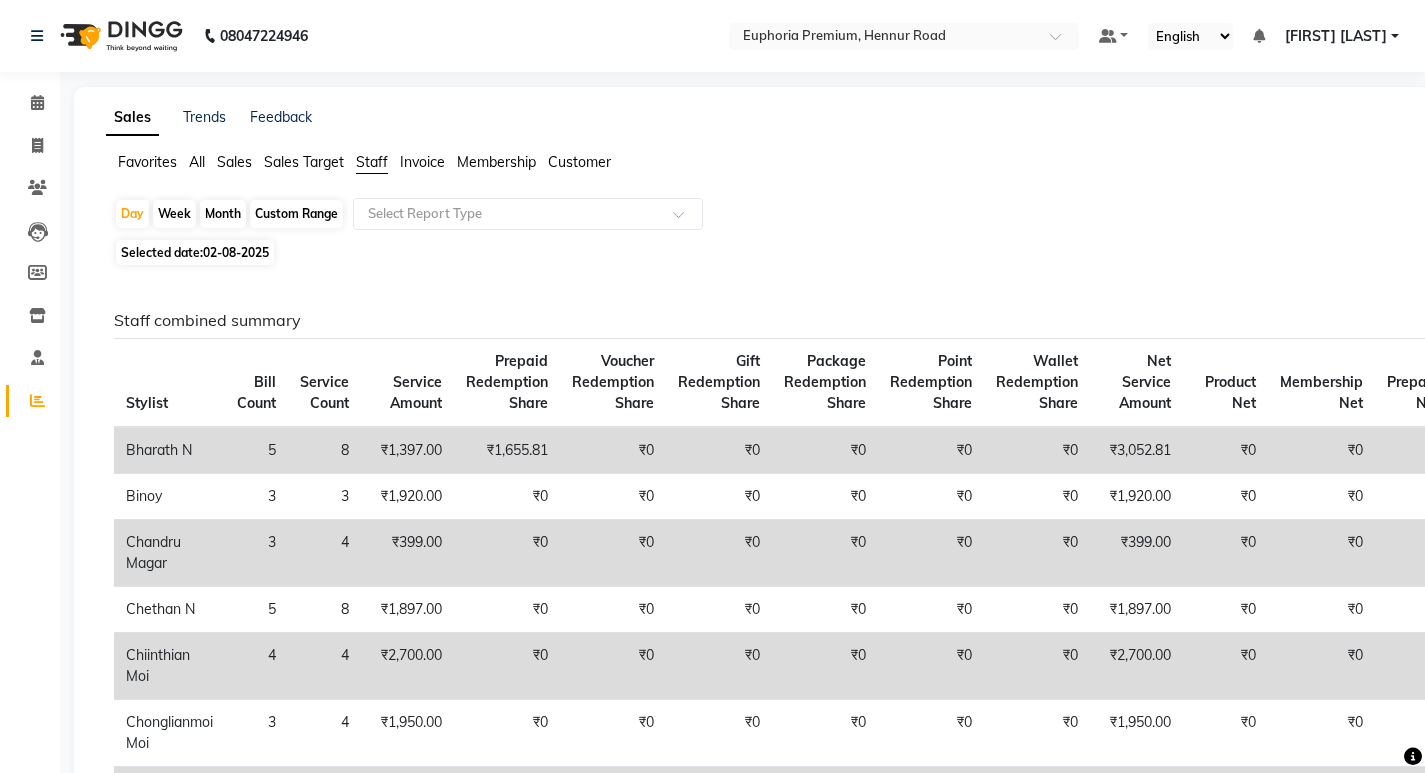 click on "Custom Range" 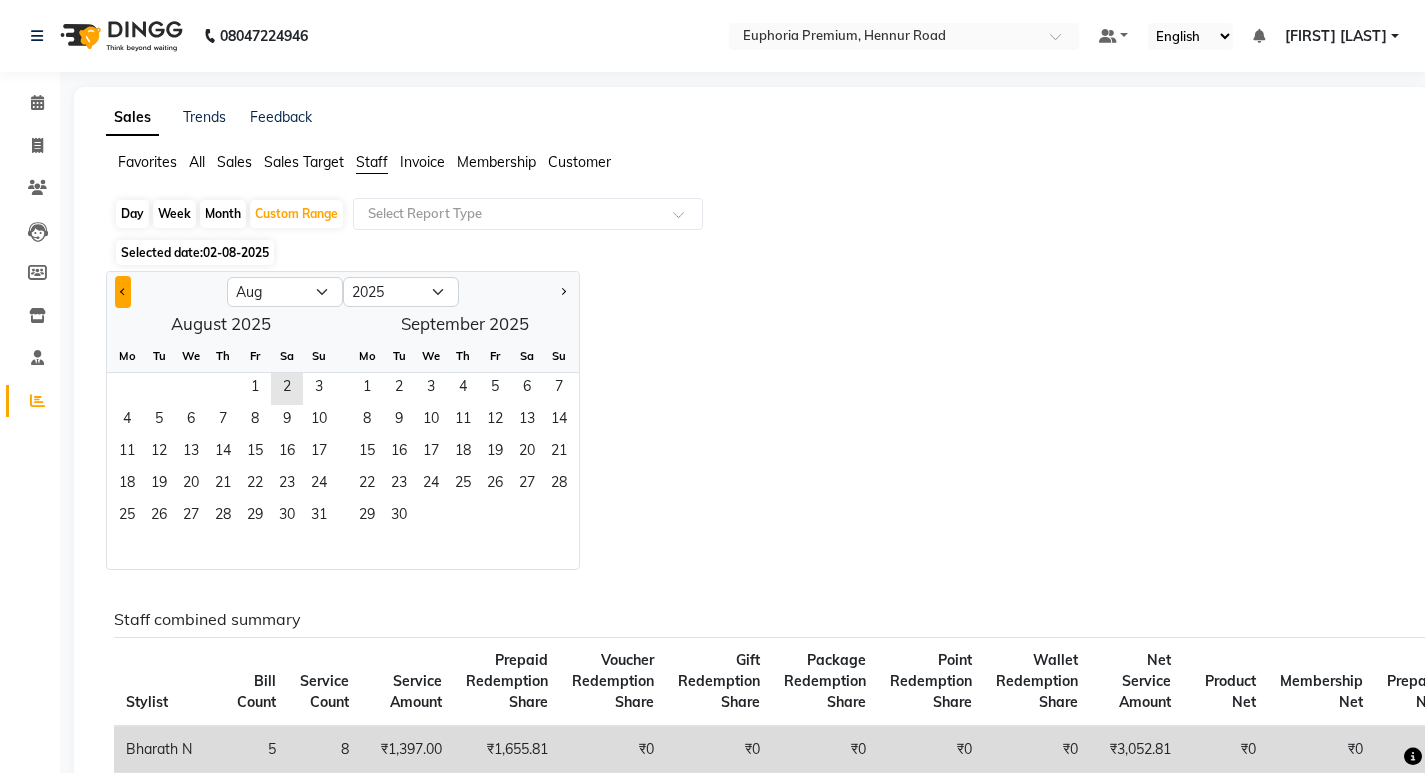 click 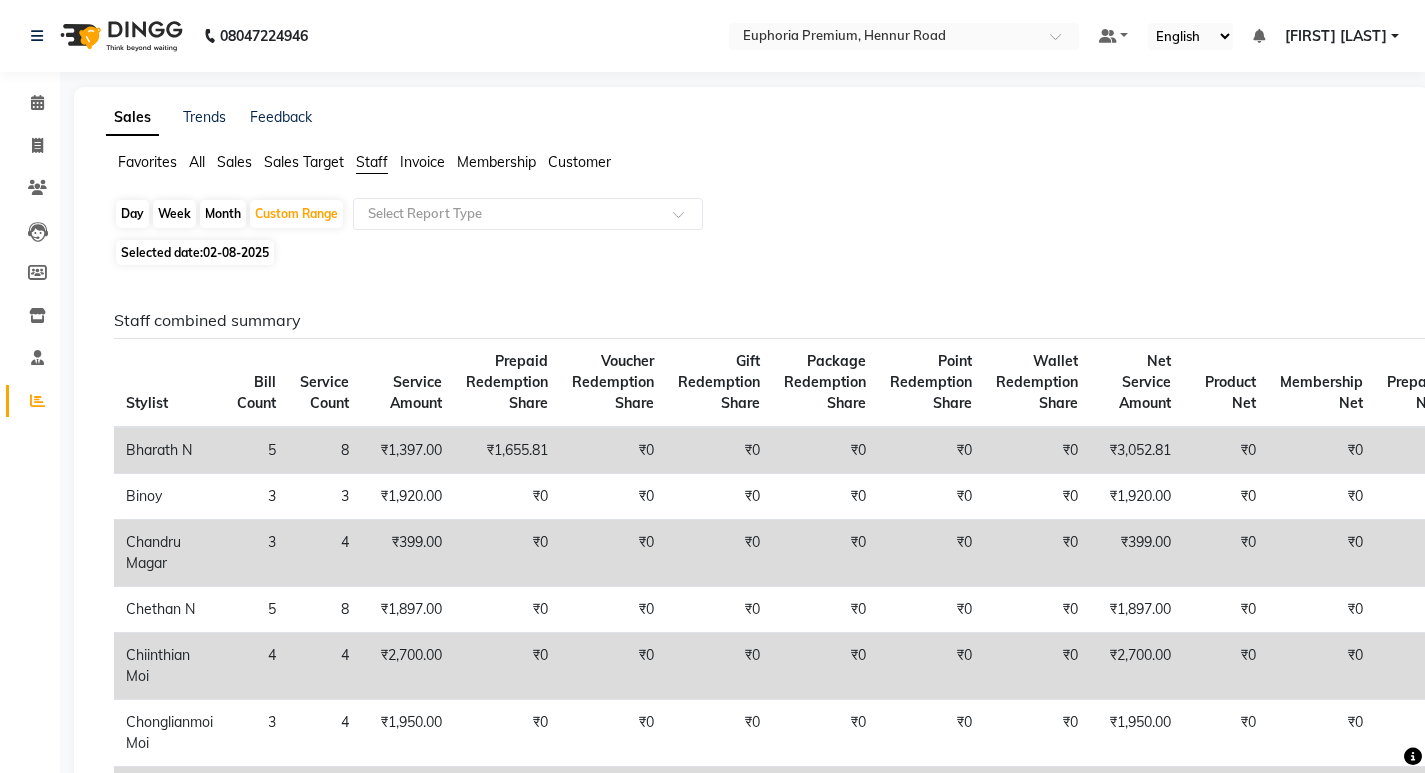 click on "Selected date:  02-08-2025" 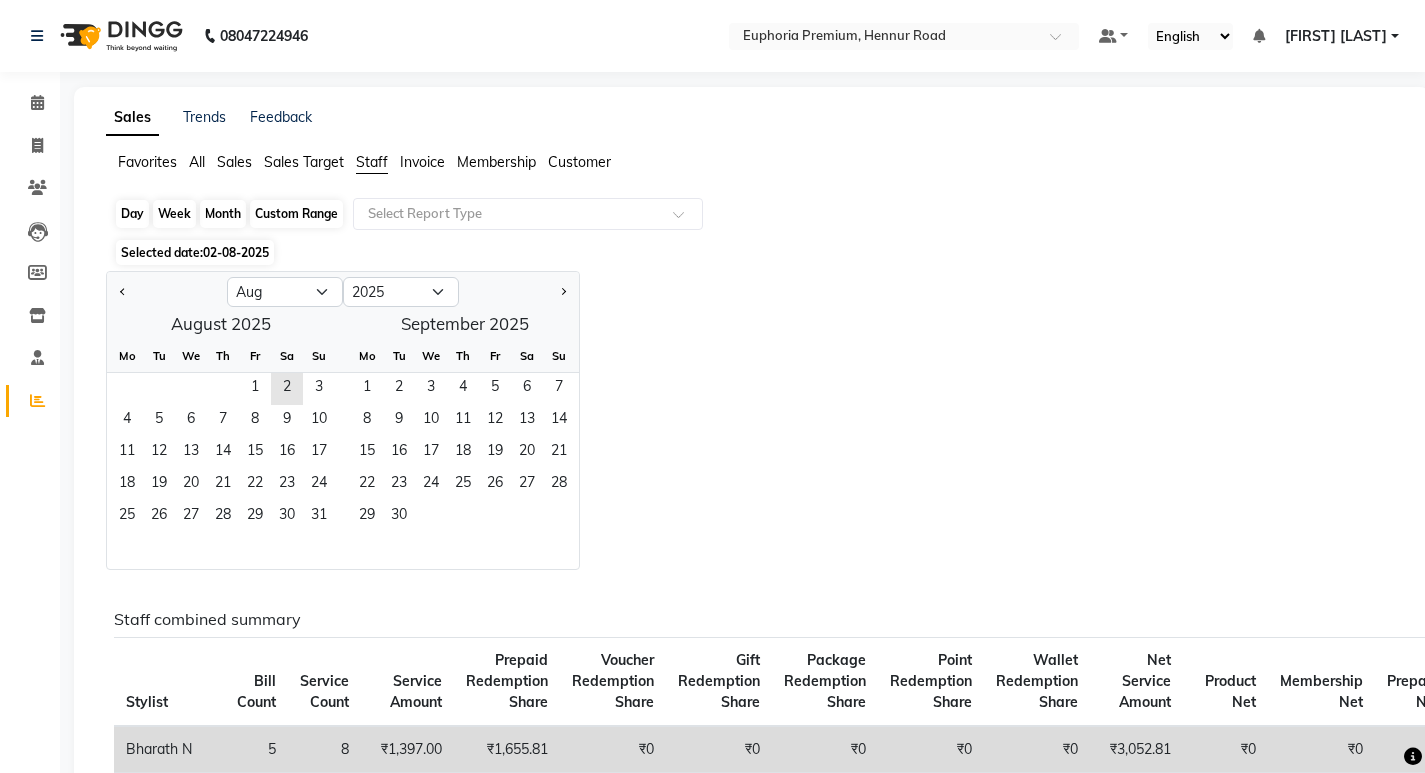 click on "Custom Range" 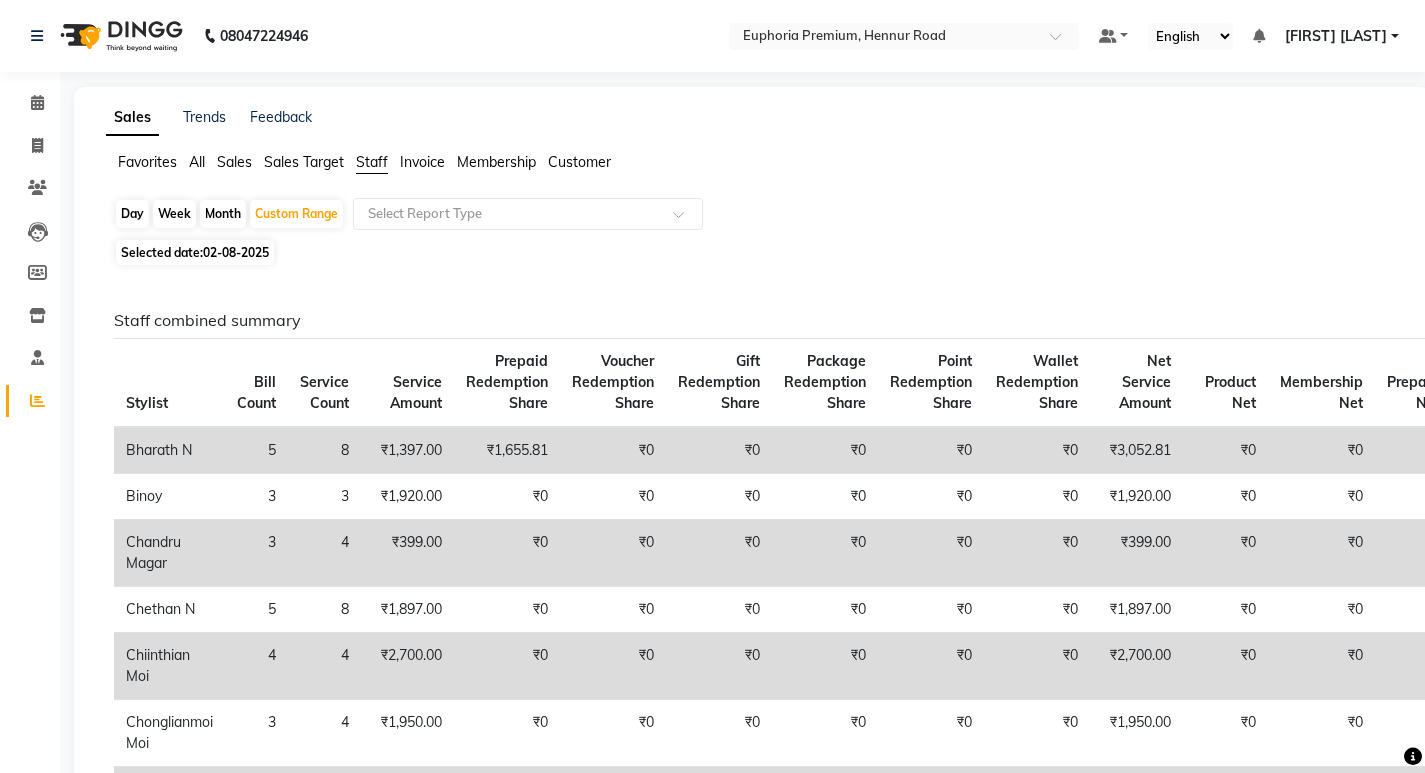 click on "02-08-2025" 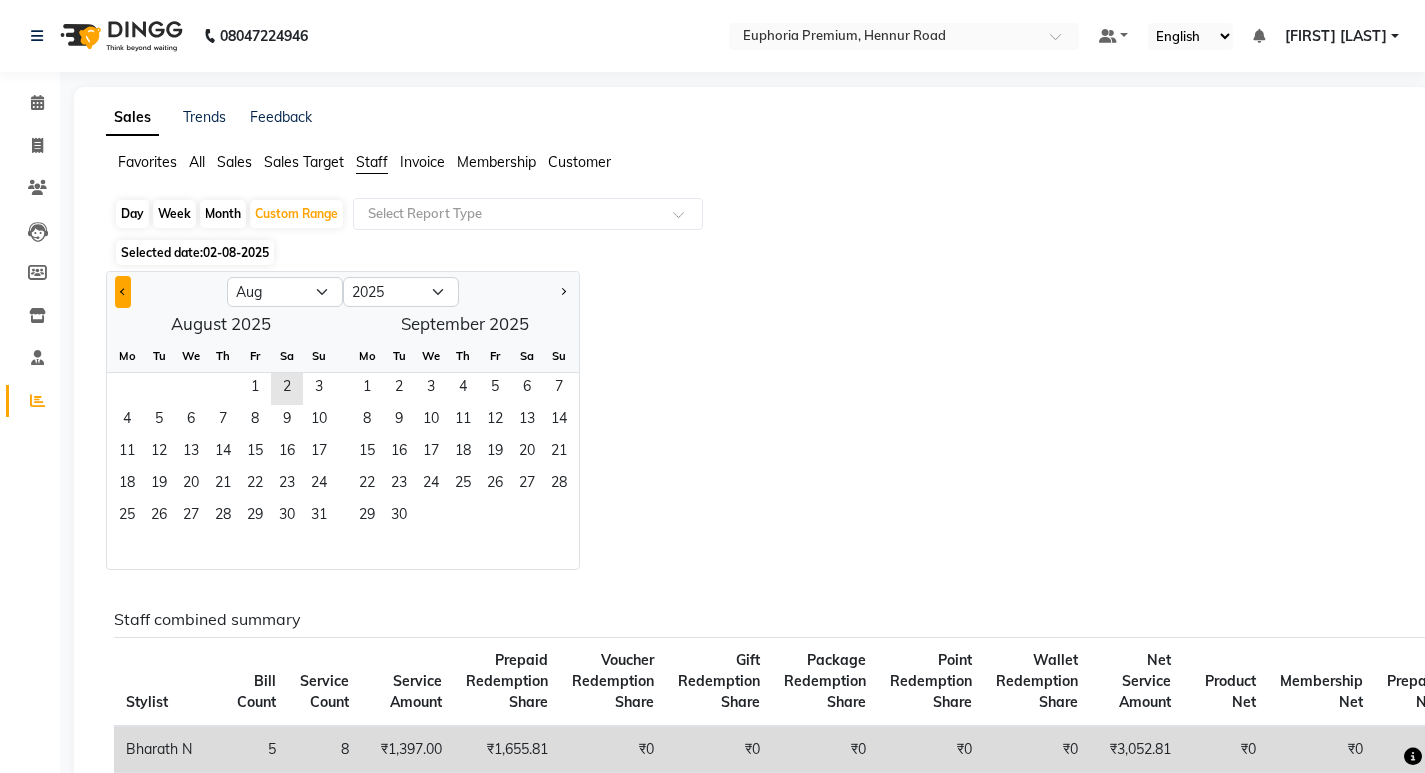 click 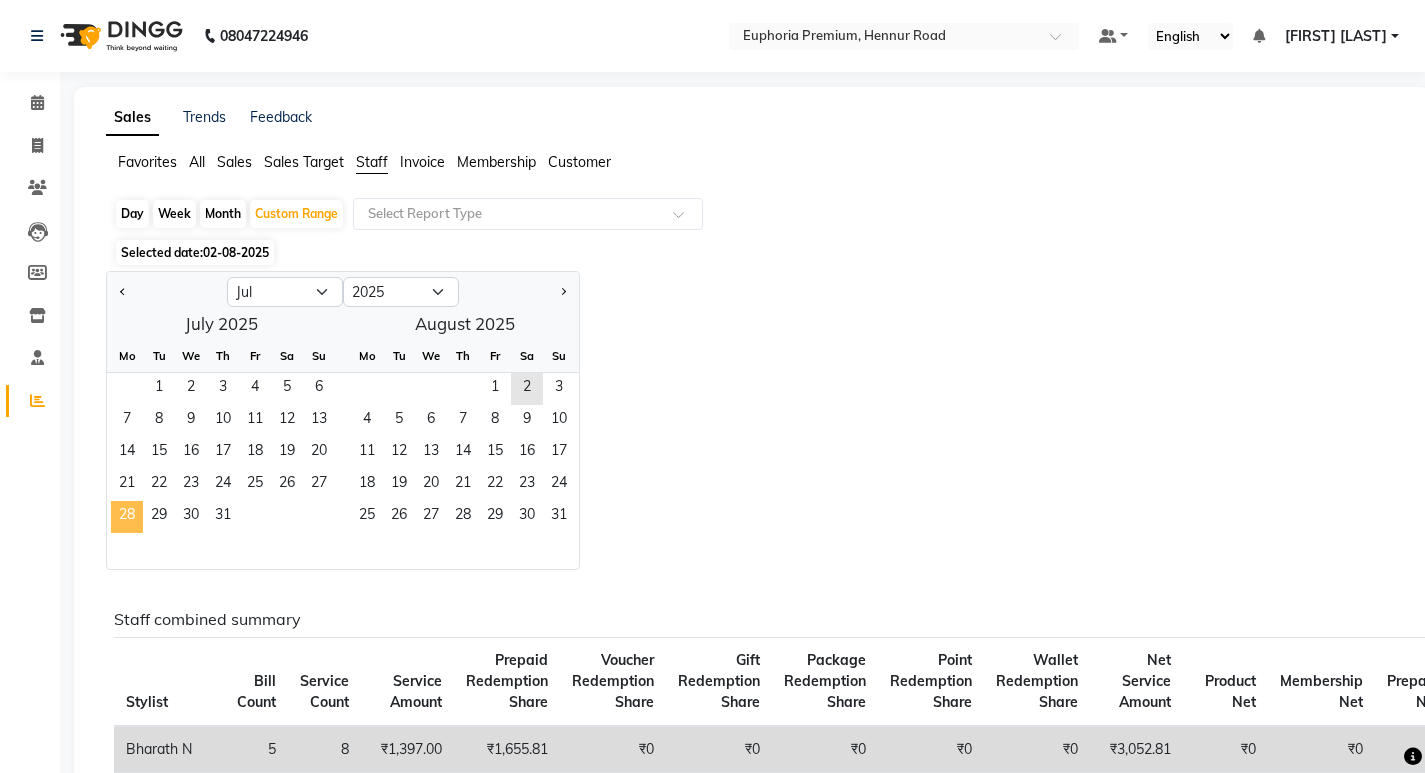 click on "28" 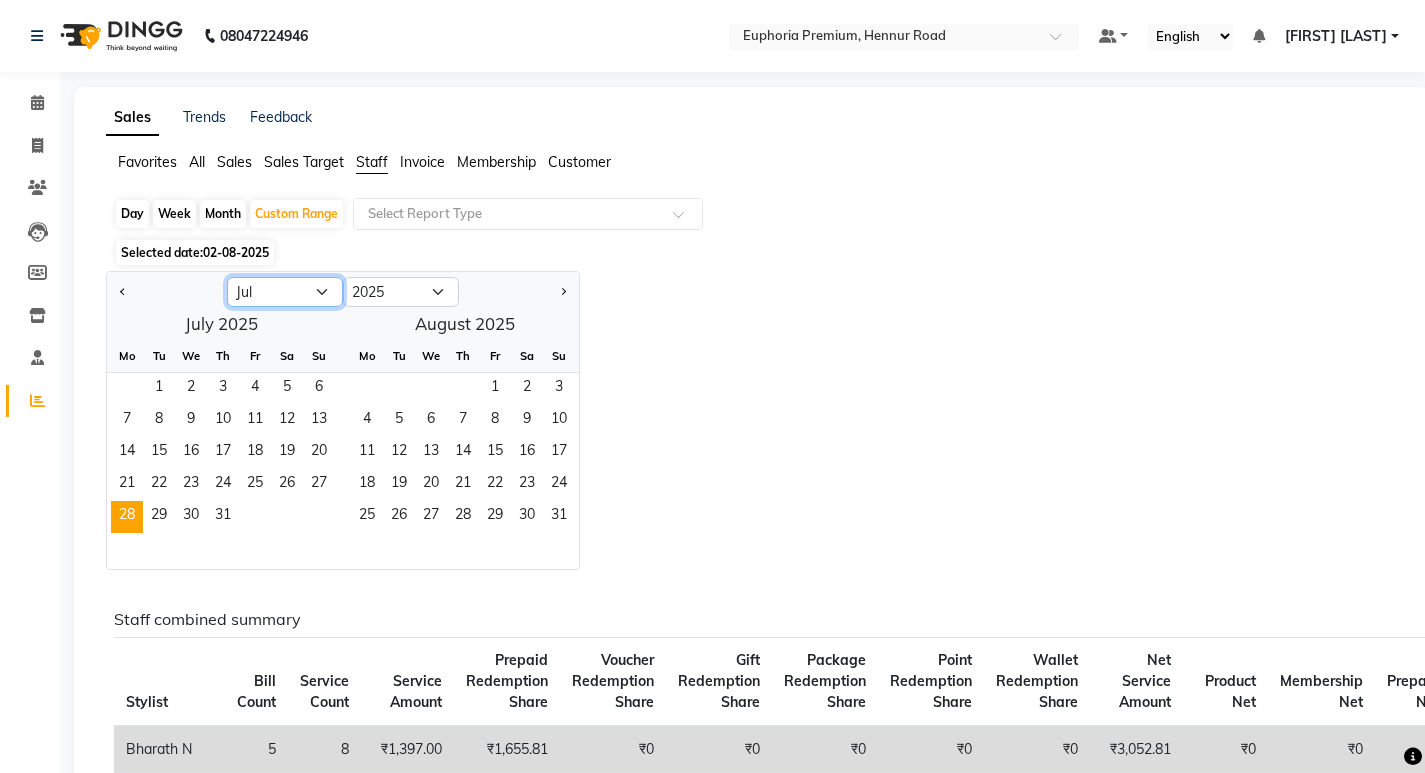 click on "Jan Feb Mar Apr May Jun Jul Aug Sep Oct Nov Dec" 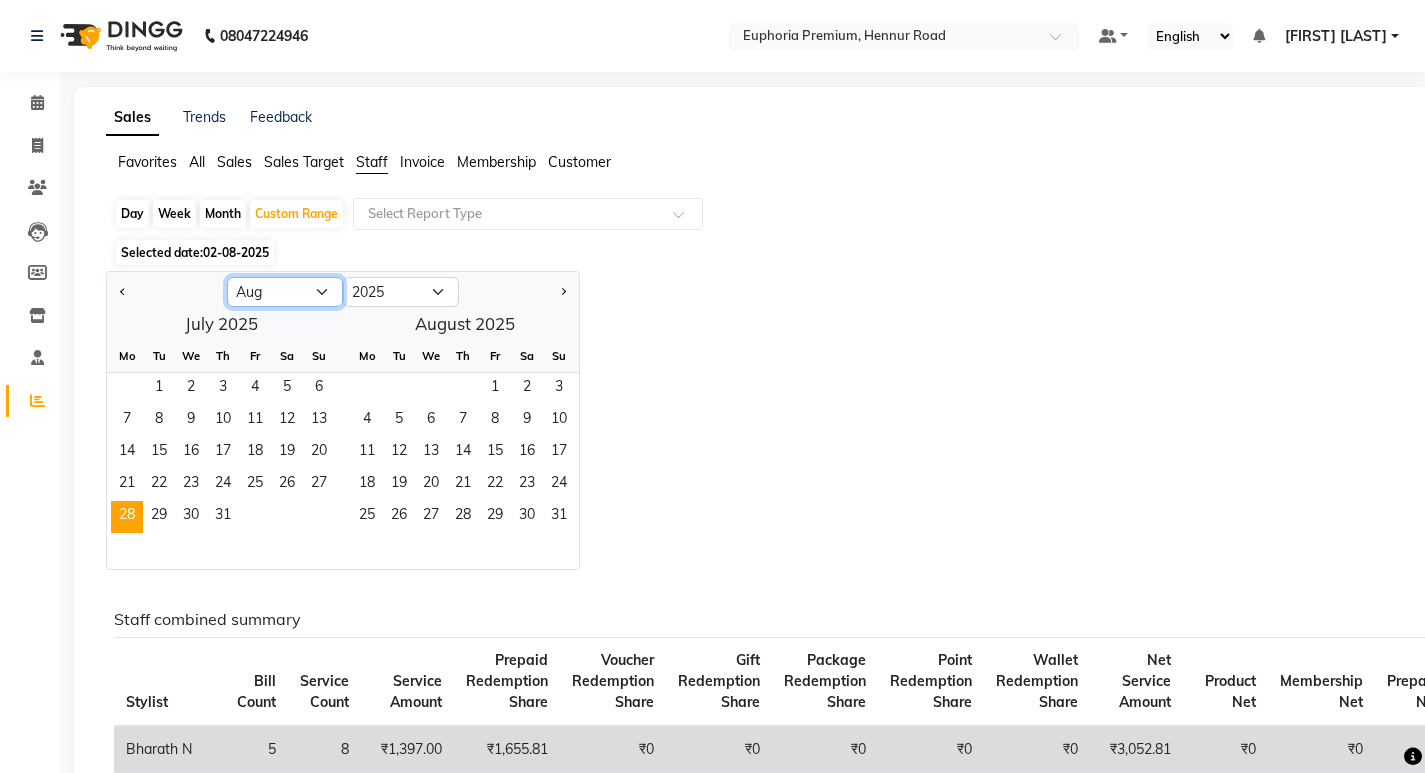 click on "Jan Feb Mar Apr May Jun Jul Aug Sep Oct Nov Dec" 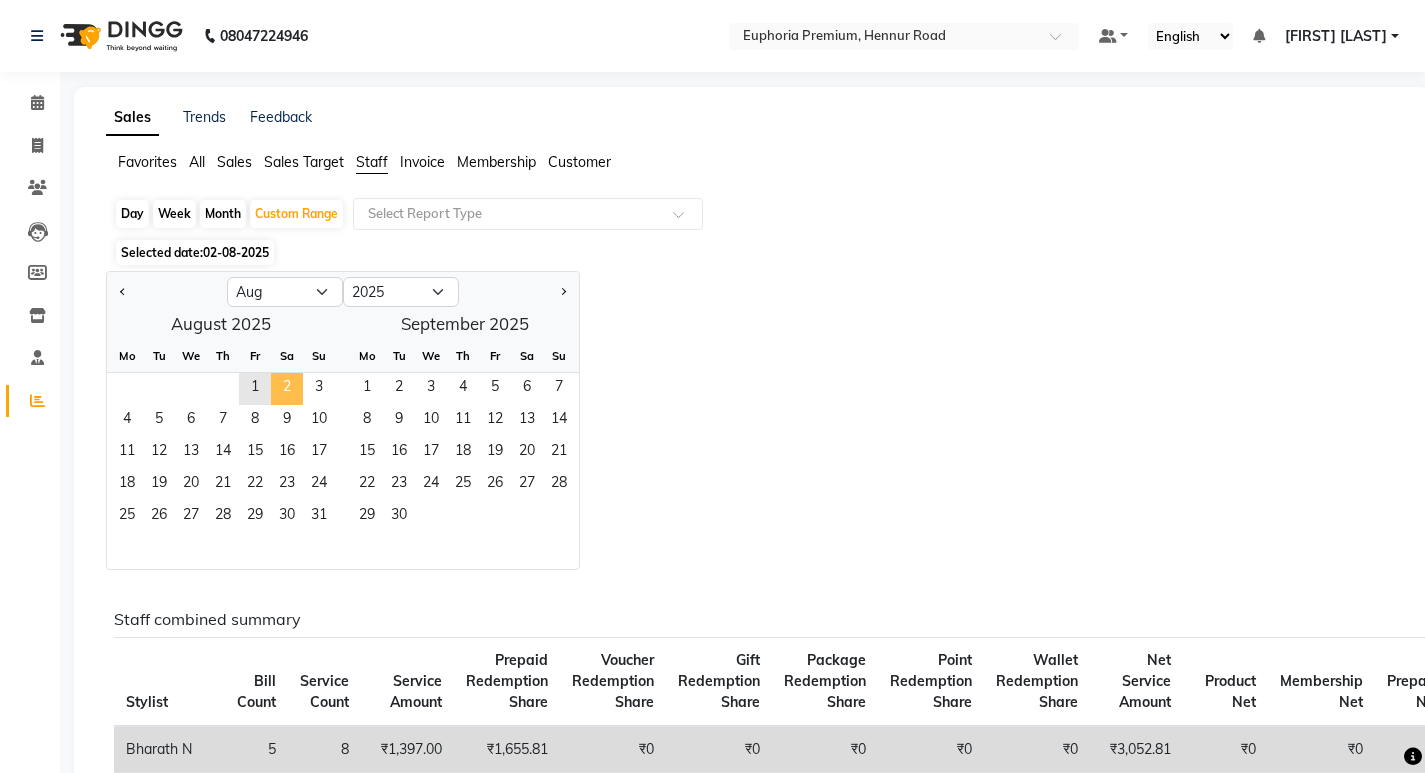 click on "2" 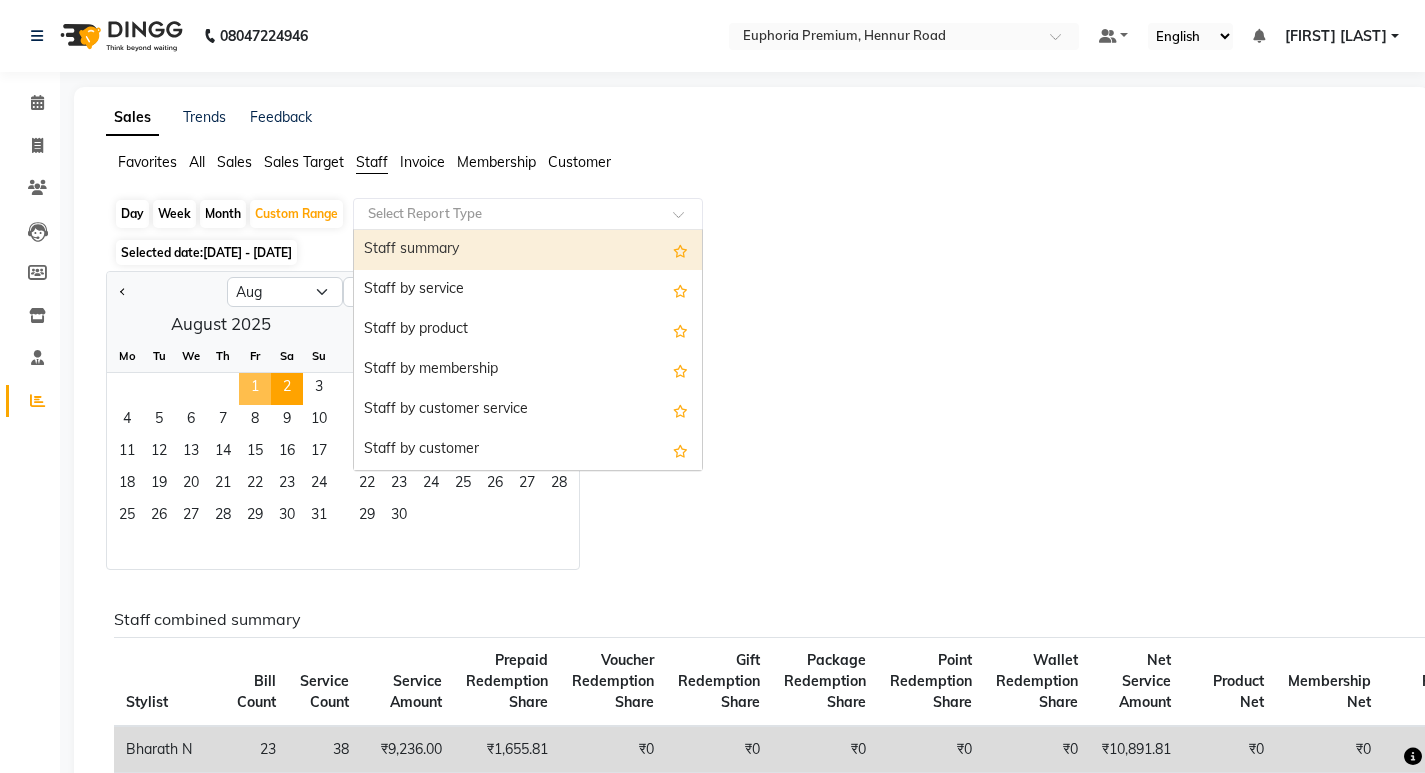 click 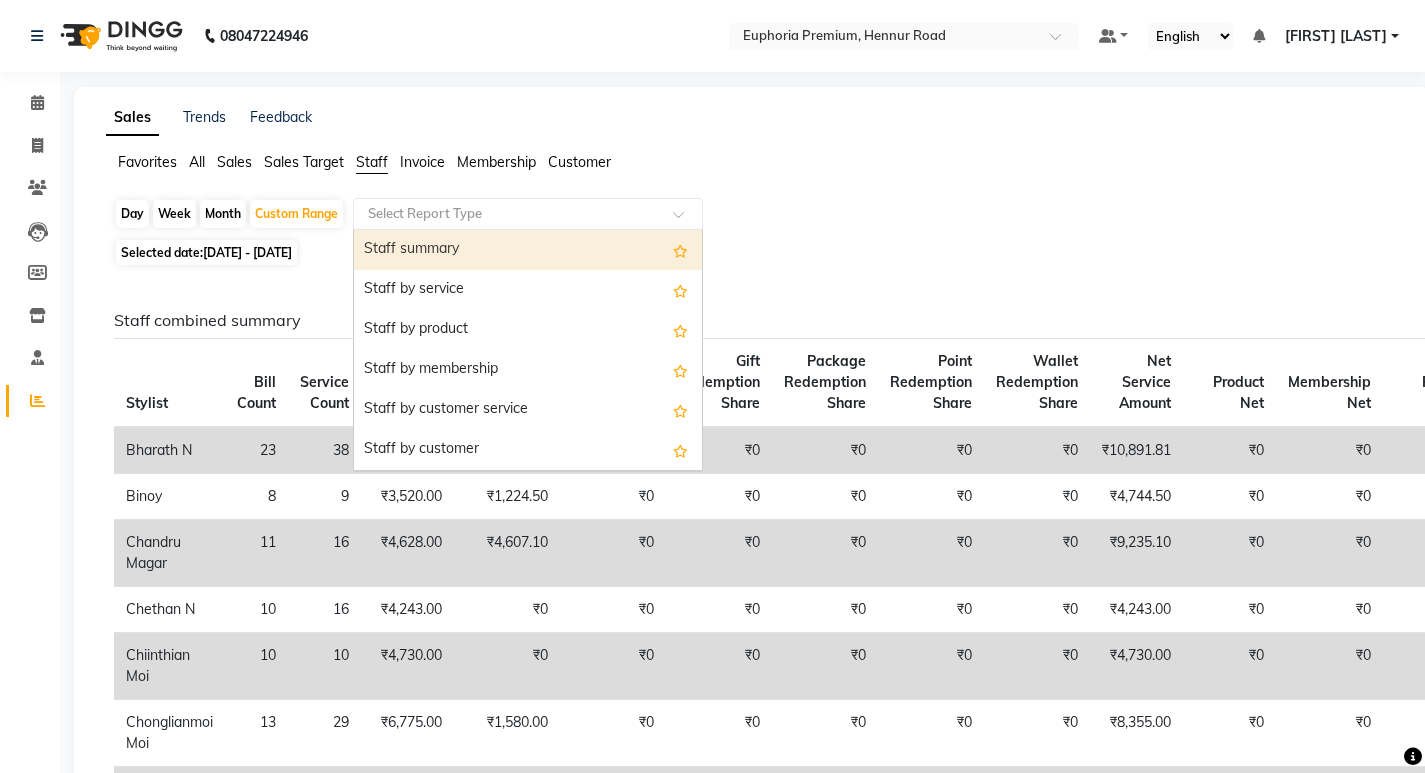 click on "Staff summary" at bounding box center [528, 250] 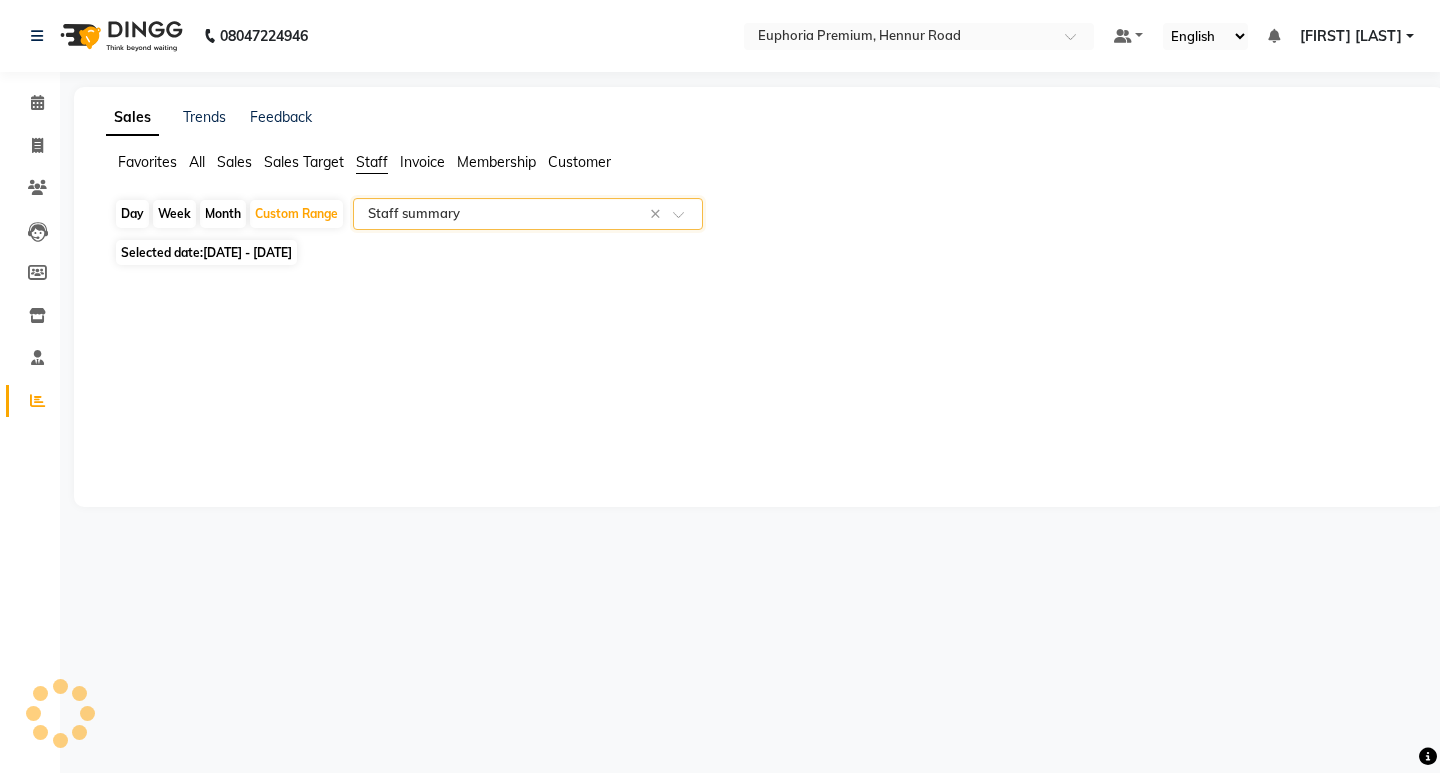select on "full_report" 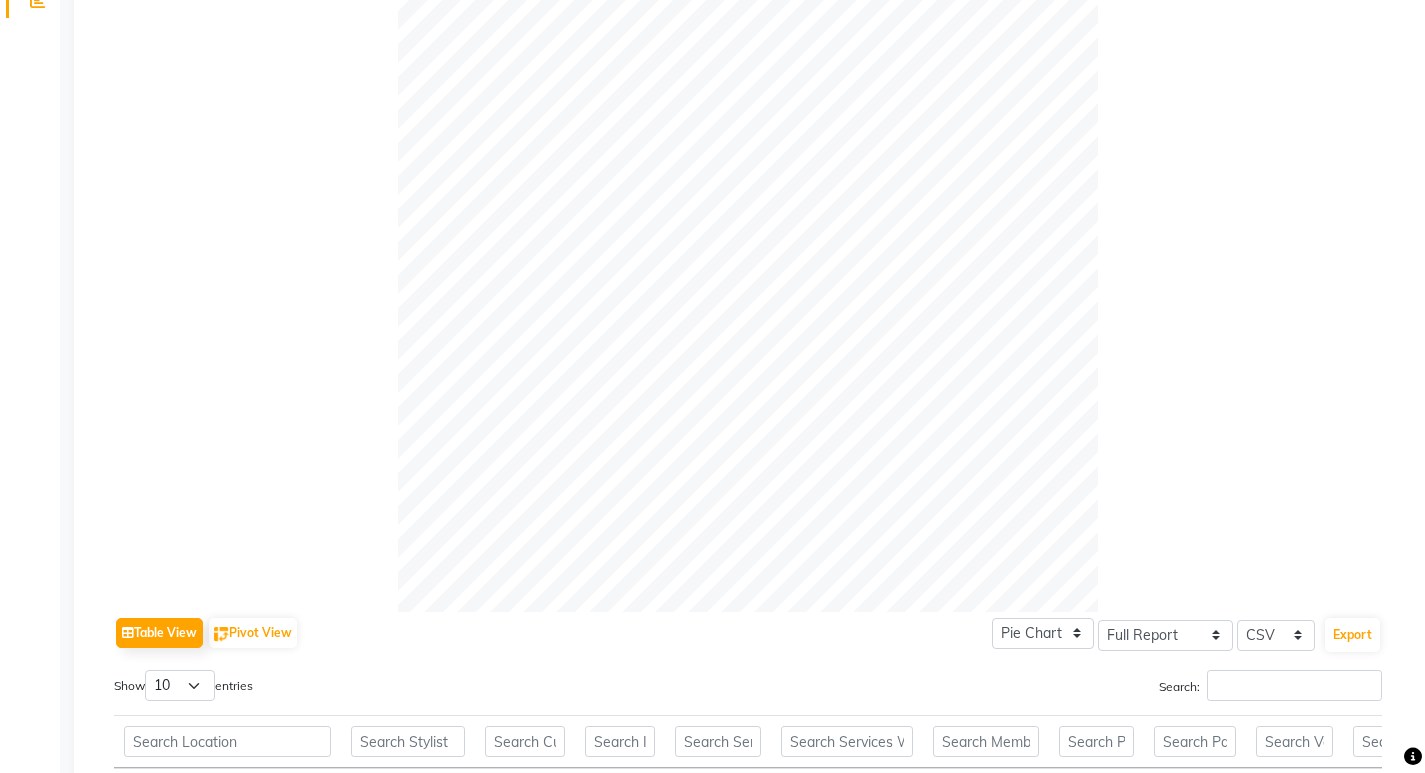 scroll, scrollTop: 400, scrollLeft: 0, axis: vertical 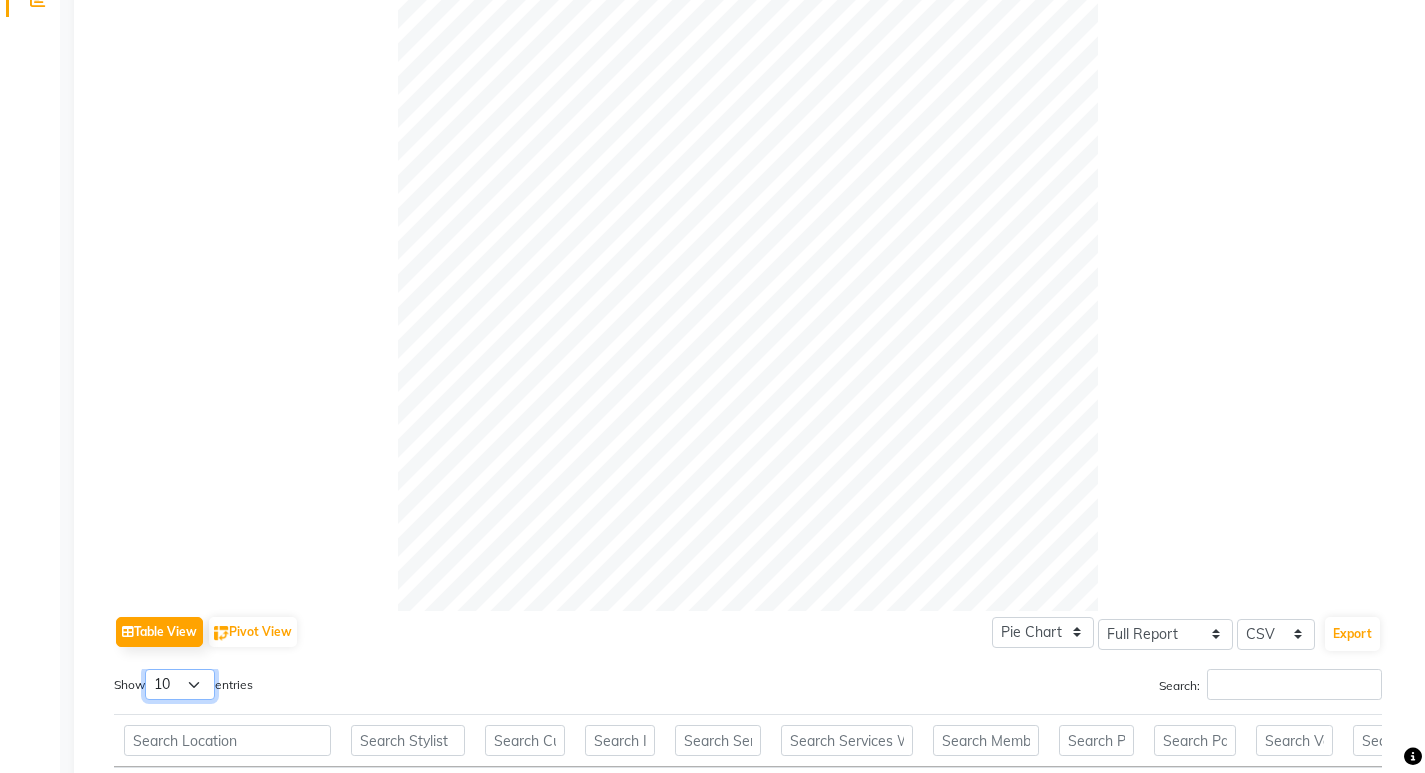 click on "10 25 50 100" at bounding box center (180, 684) 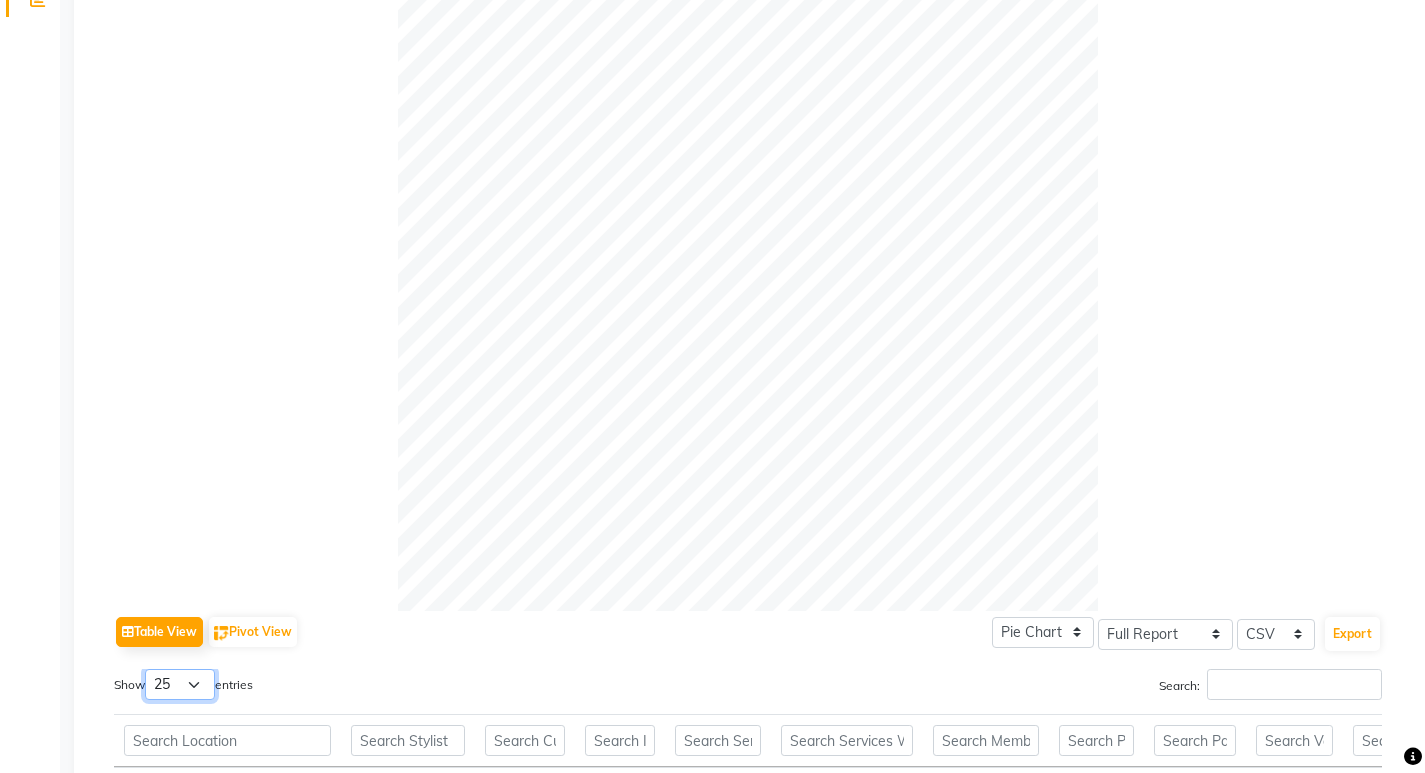 click on "10 25 50 100" at bounding box center [180, 684] 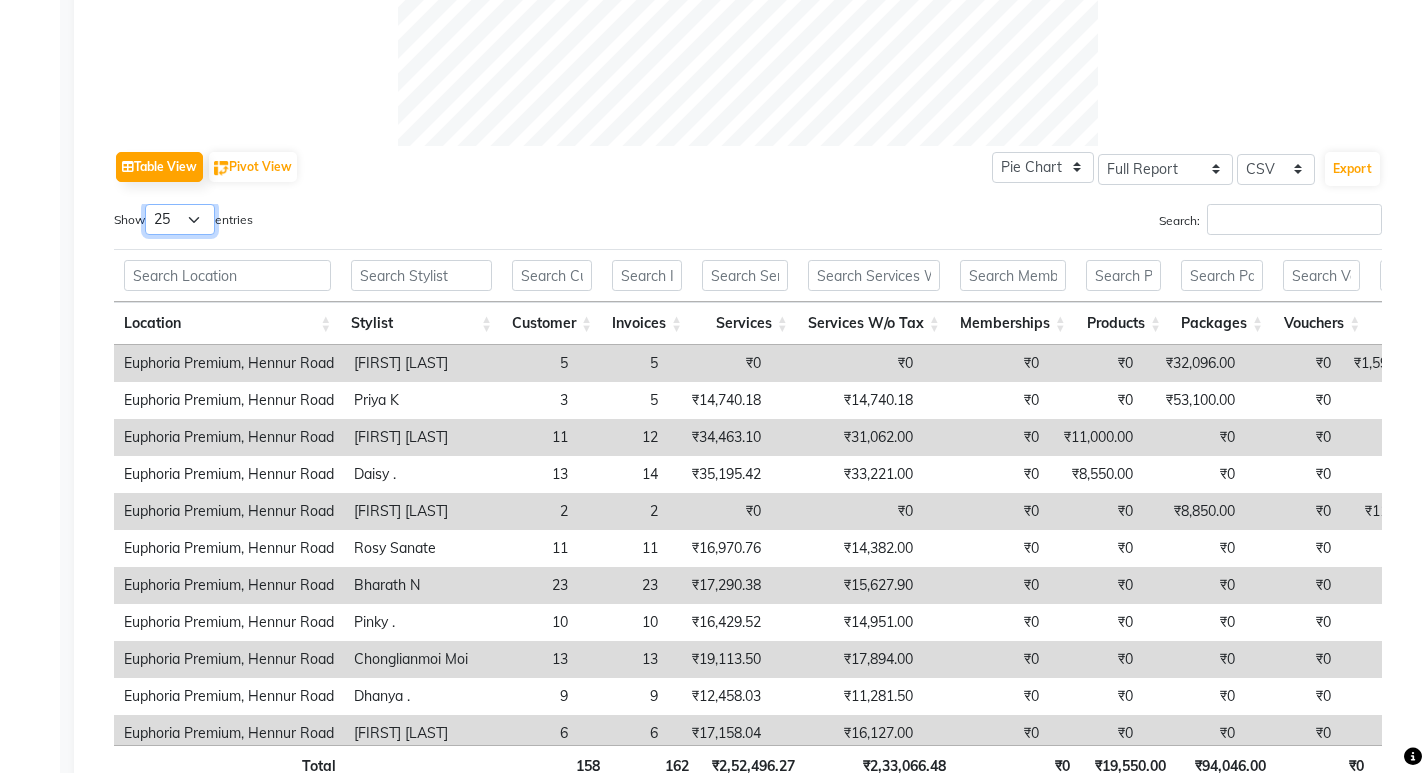 scroll, scrollTop: 900, scrollLeft: 0, axis: vertical 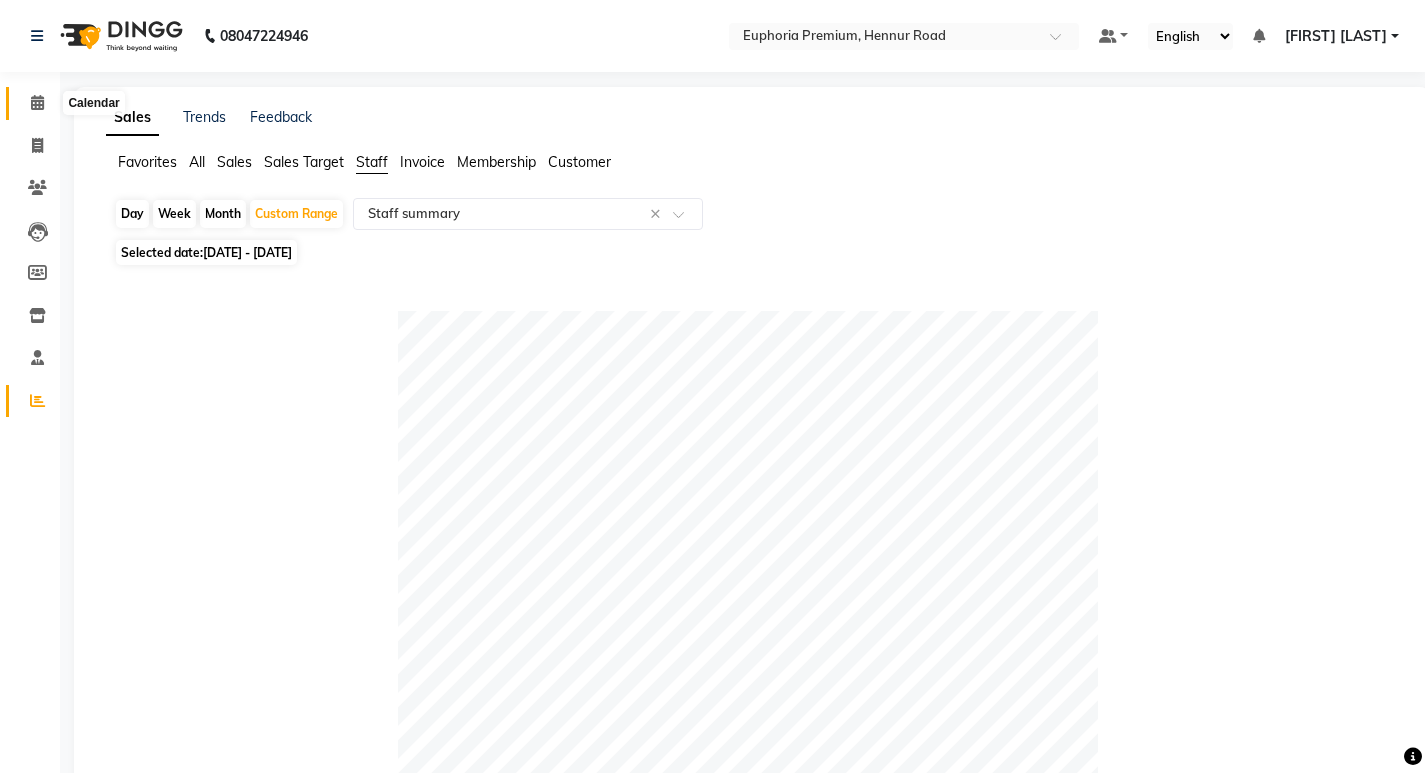 click 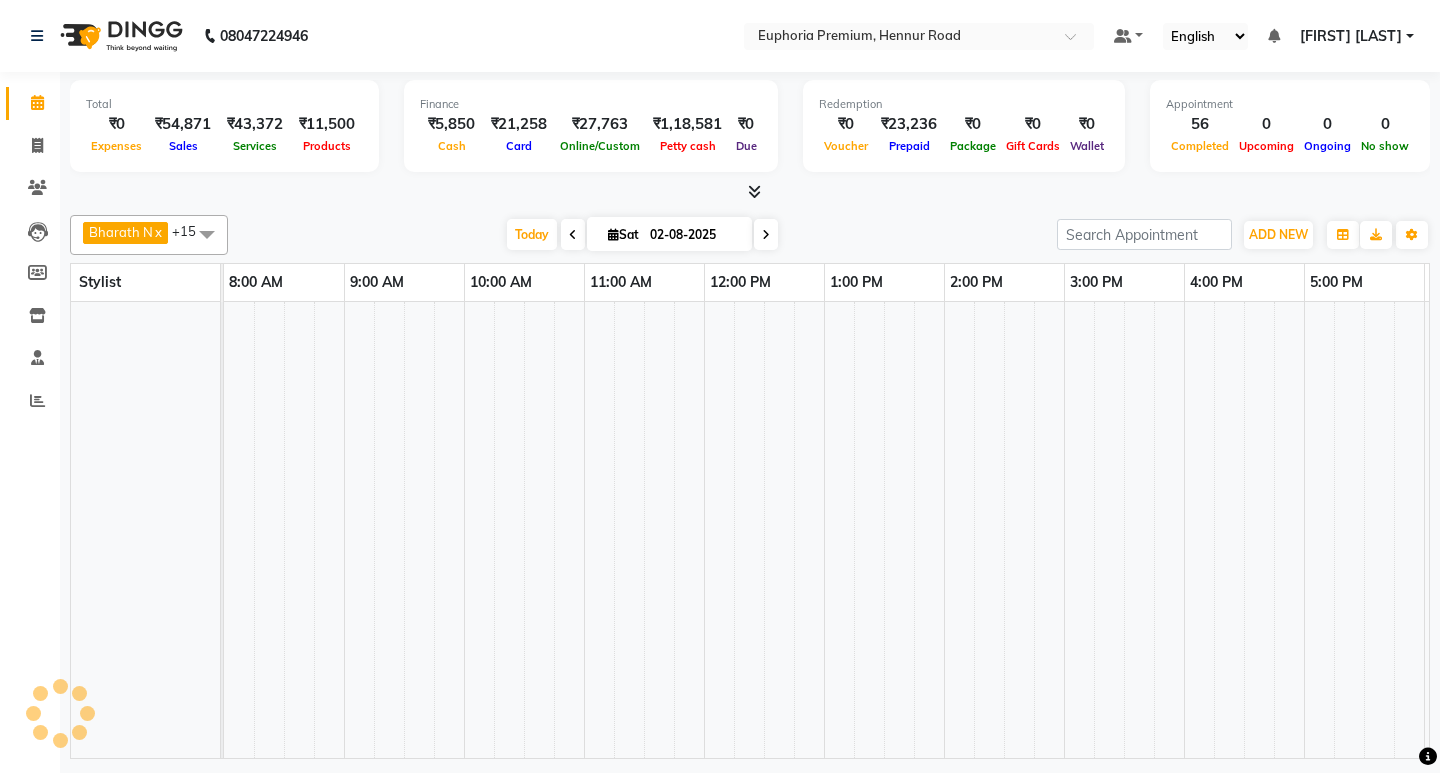 scroll, scrollTop: 0, scrollLeft: 239, axis: horizontal 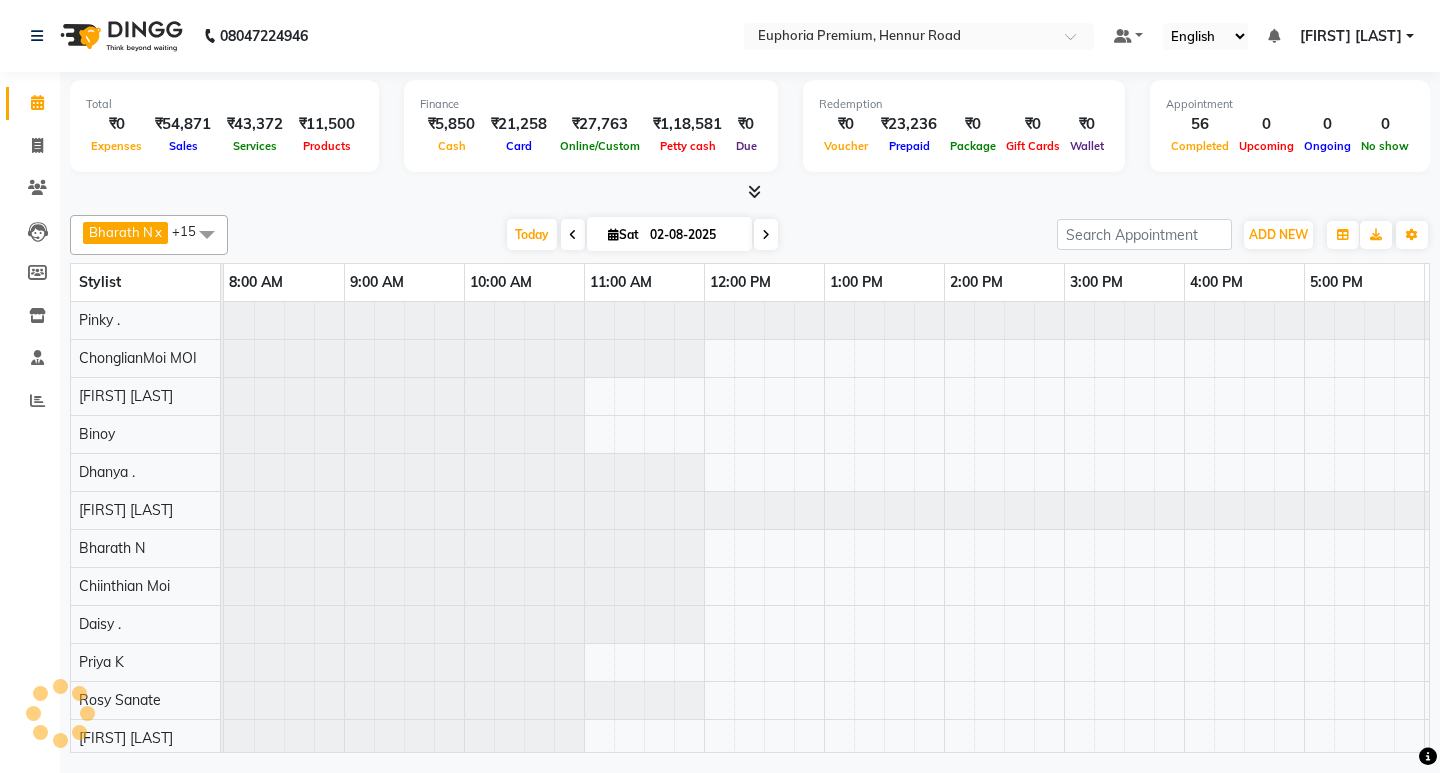 click 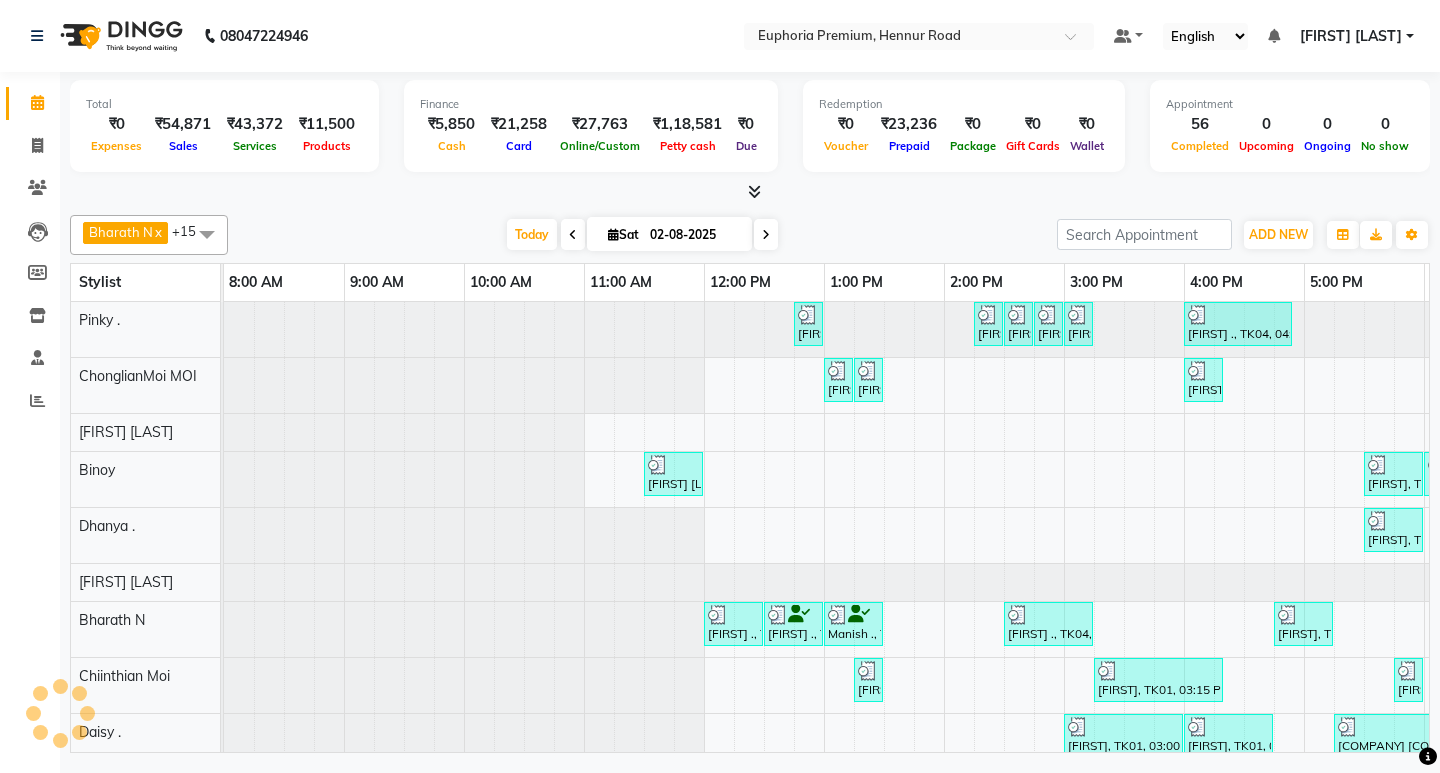 click 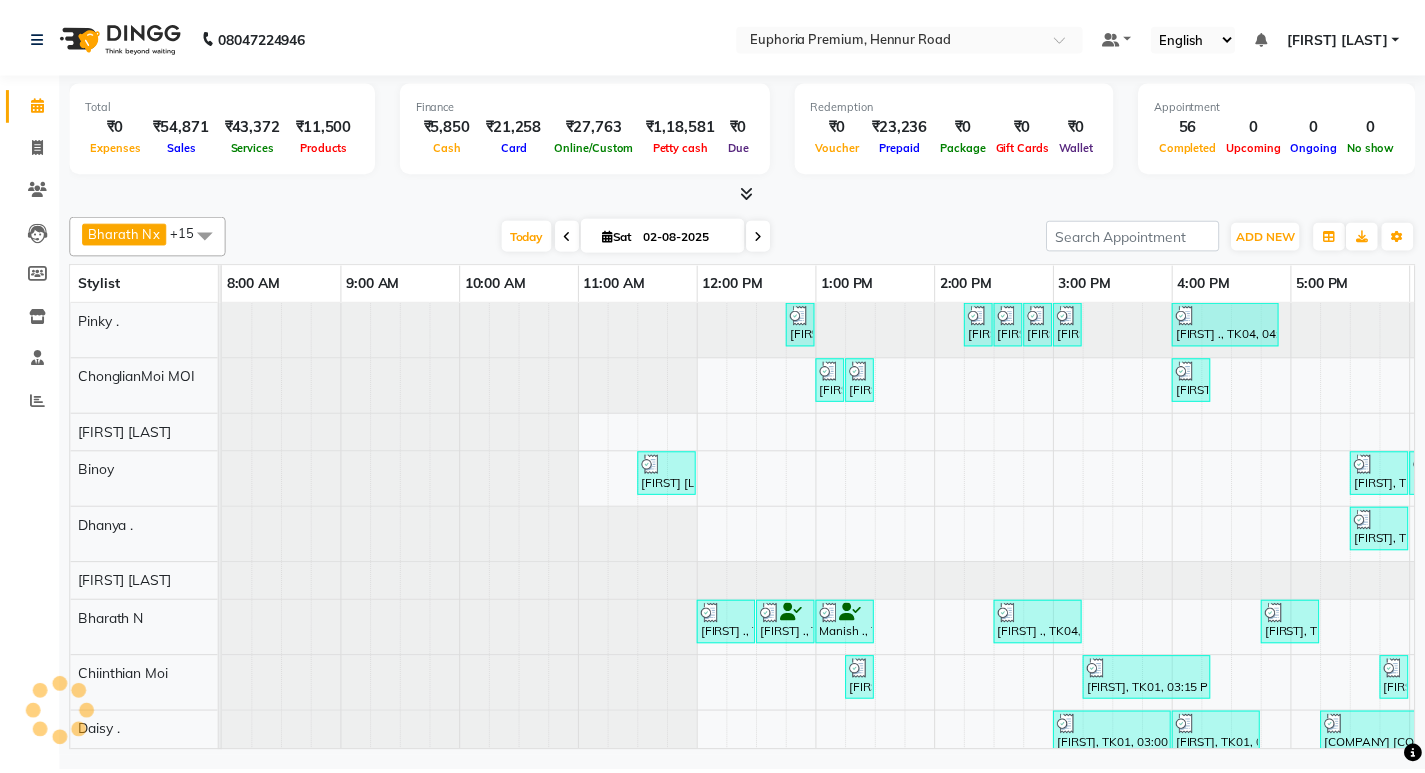 scroll, scrollTop: 0, scrollLeft: 0, axis: both 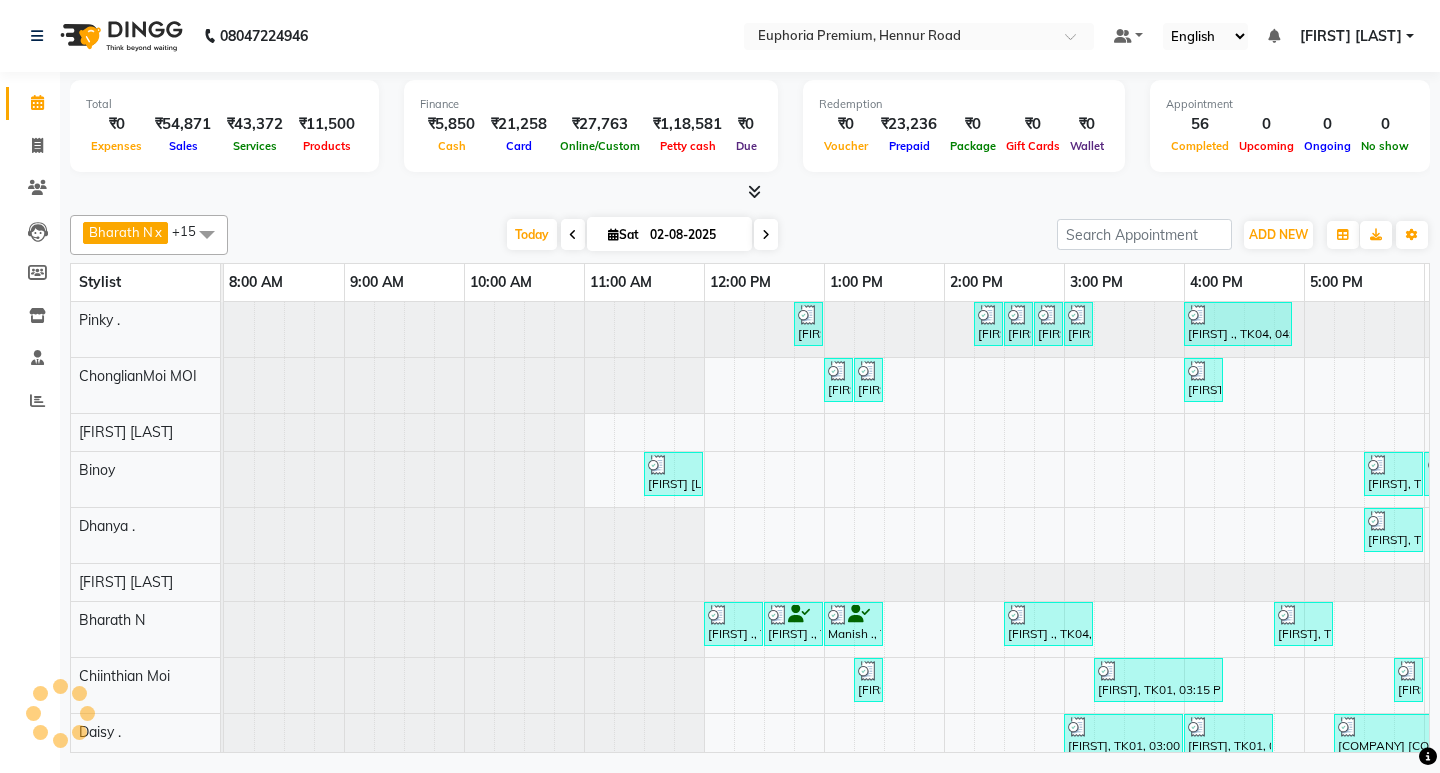 click 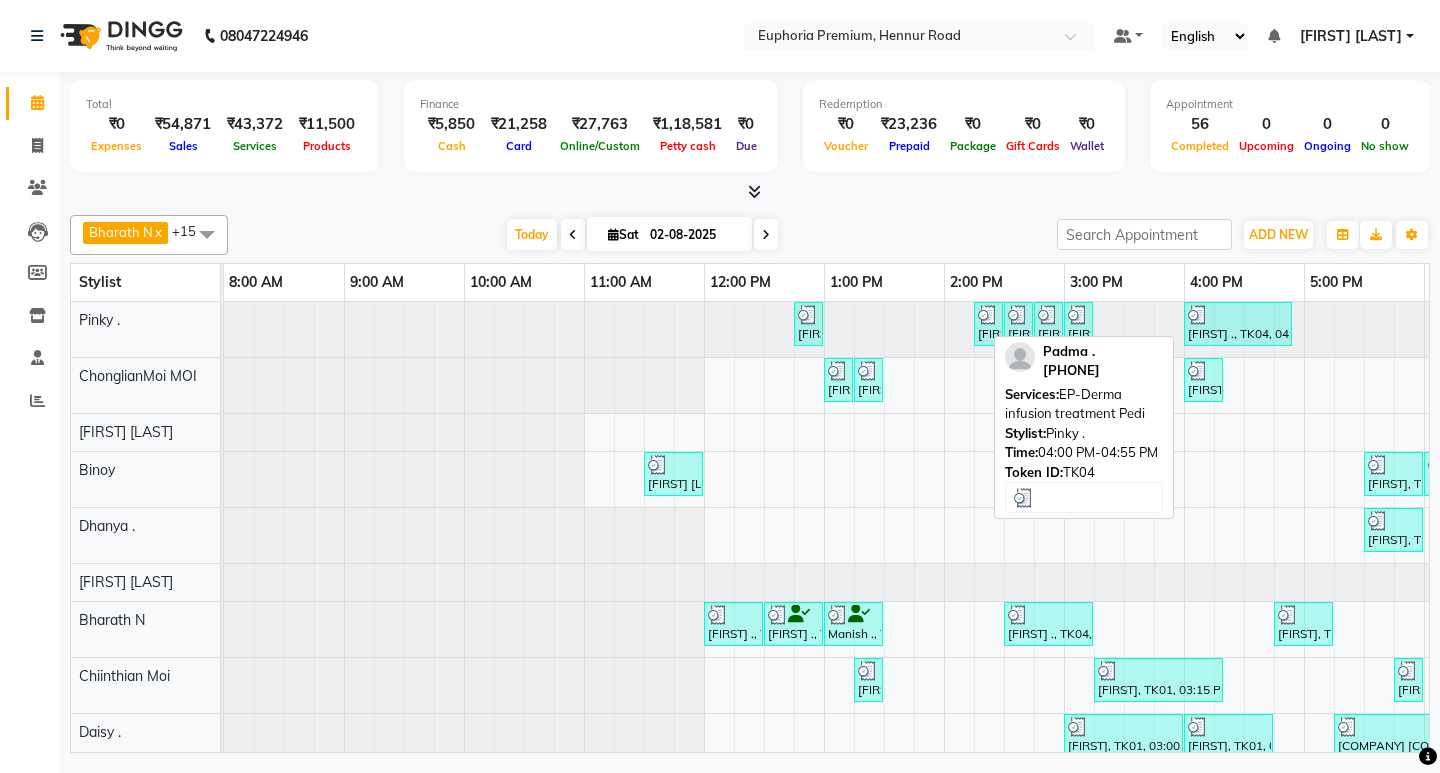 click on "[FIRST] ., TK04, 04:00 PM-04:55 PM, EP-Derma infusion treatment Pedi" at bounding box center (1238, 324) 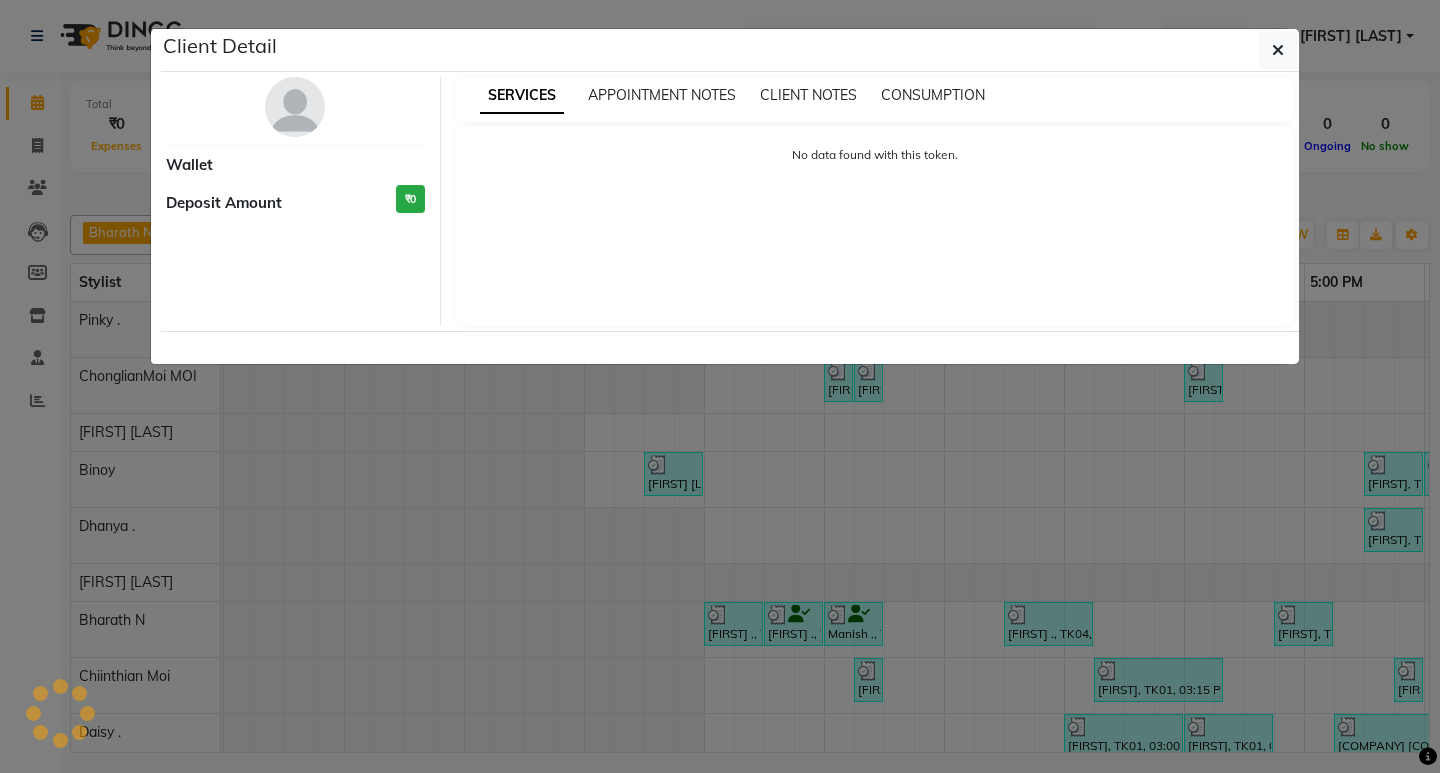 select on "3" 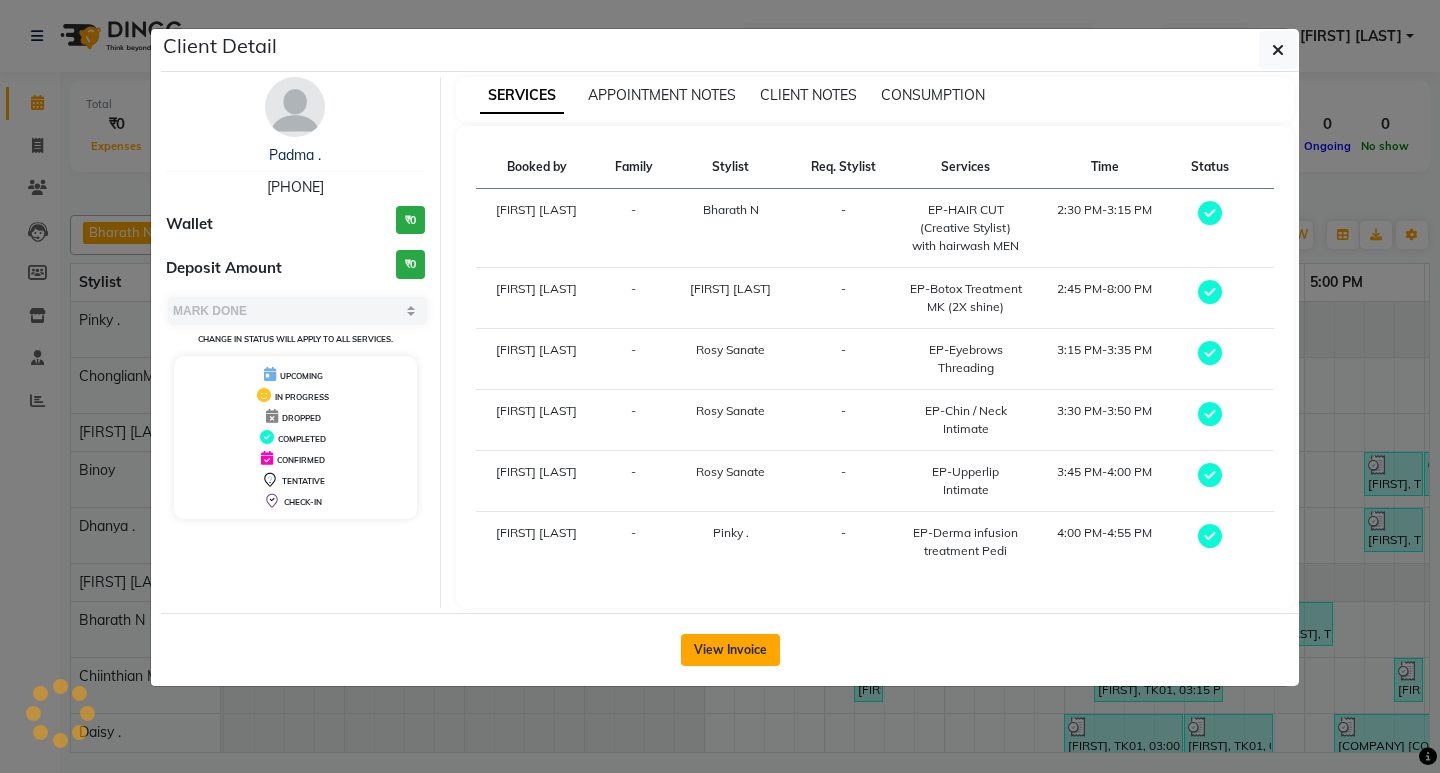 click on "View Invoice" 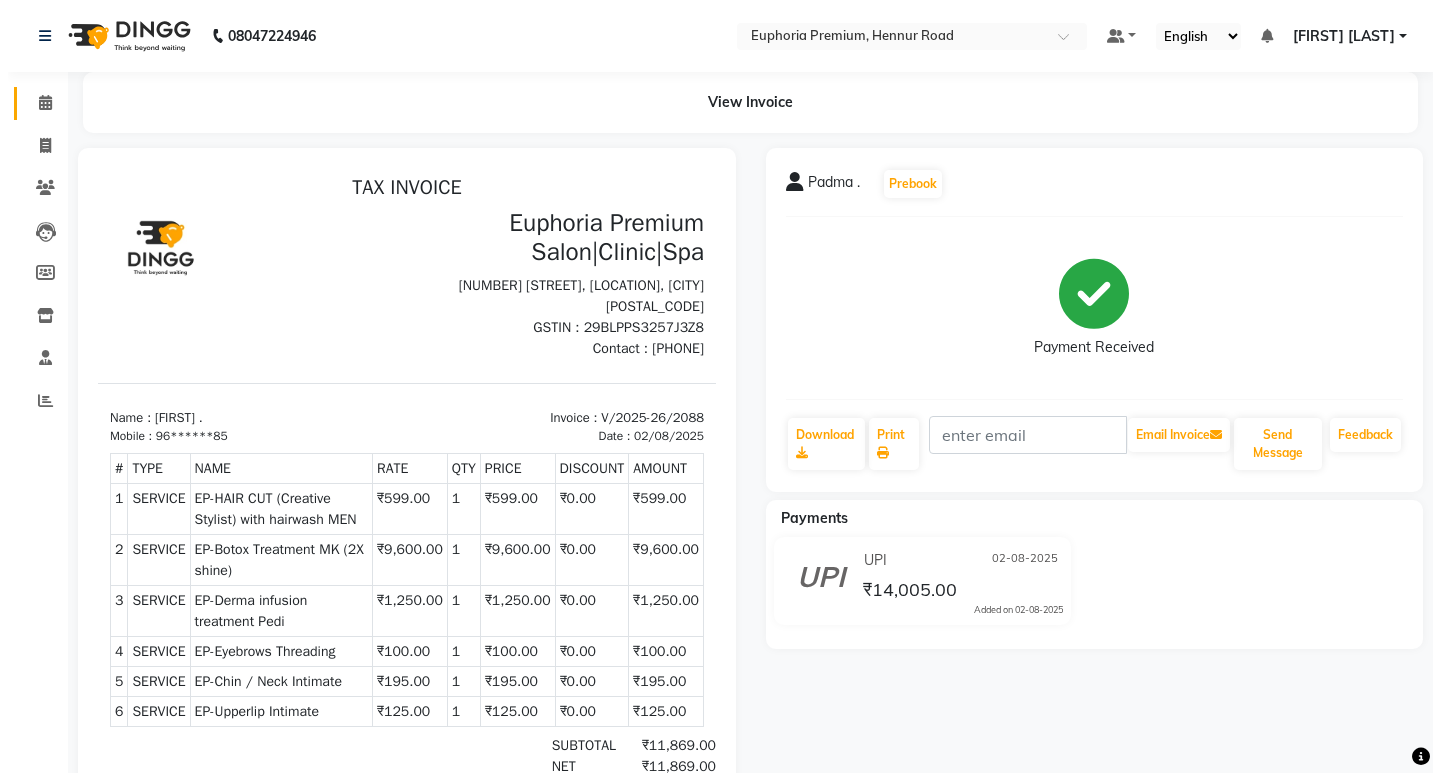 scroll, scrollTop: 16, scrollLeft: 0, axis: vertical 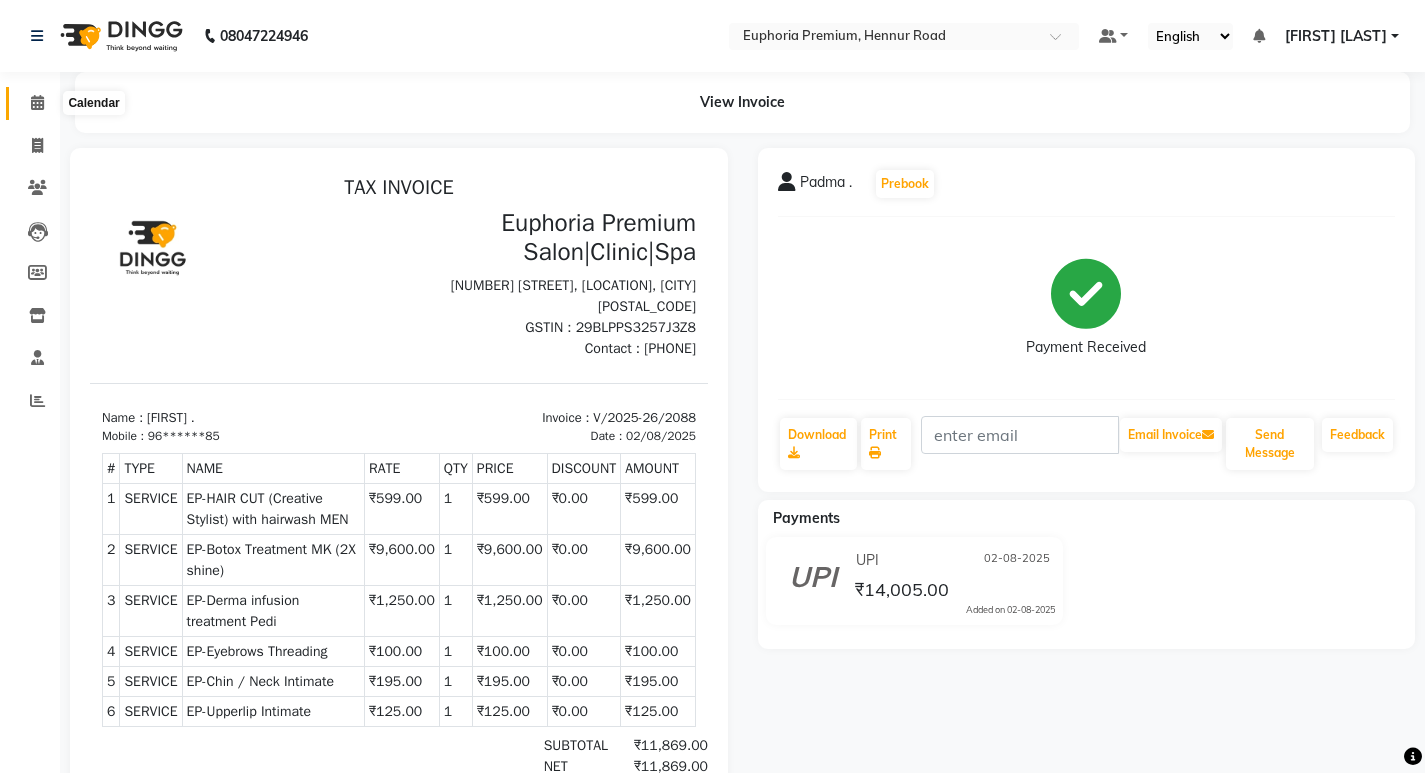 click 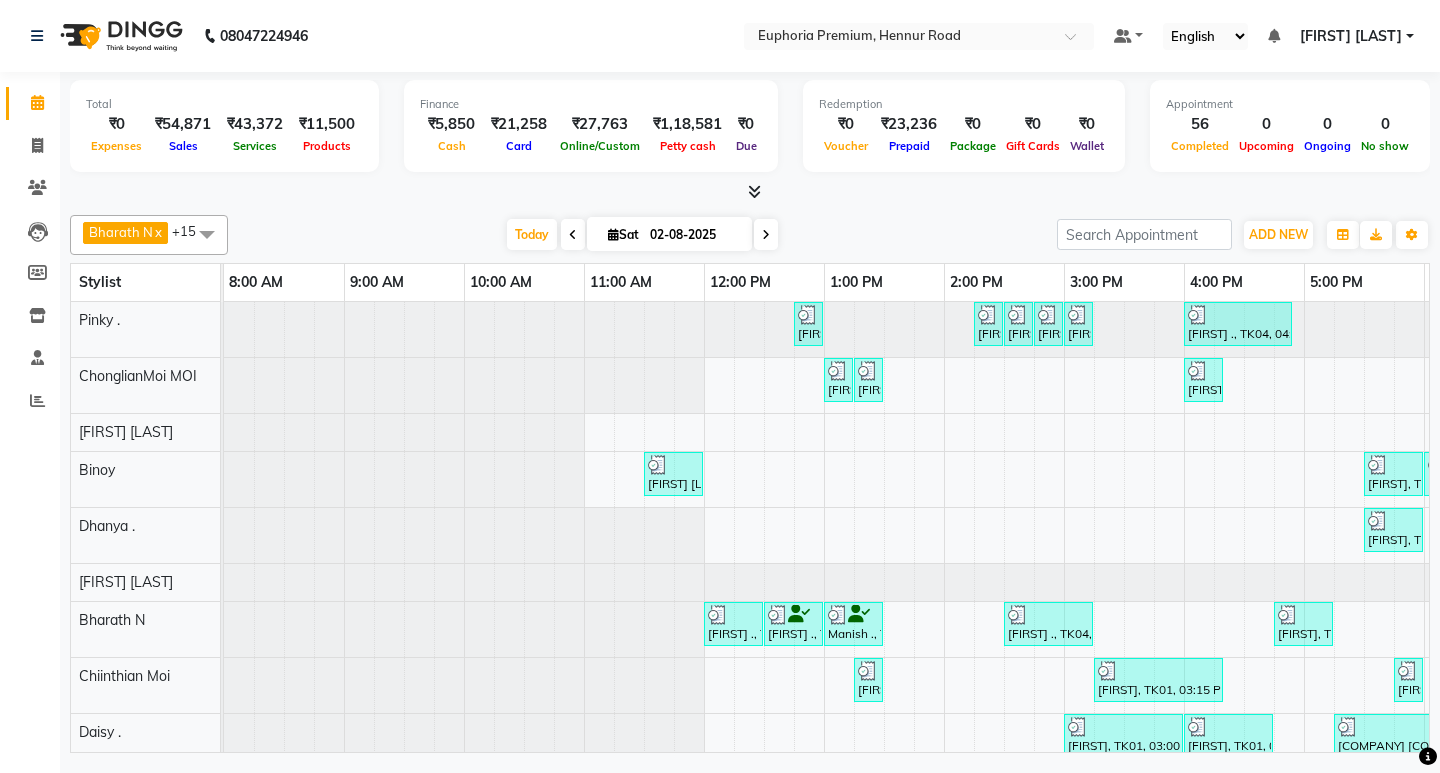 scroll, scrollTop: 0, scrollLeft: 141, axis: horizontal 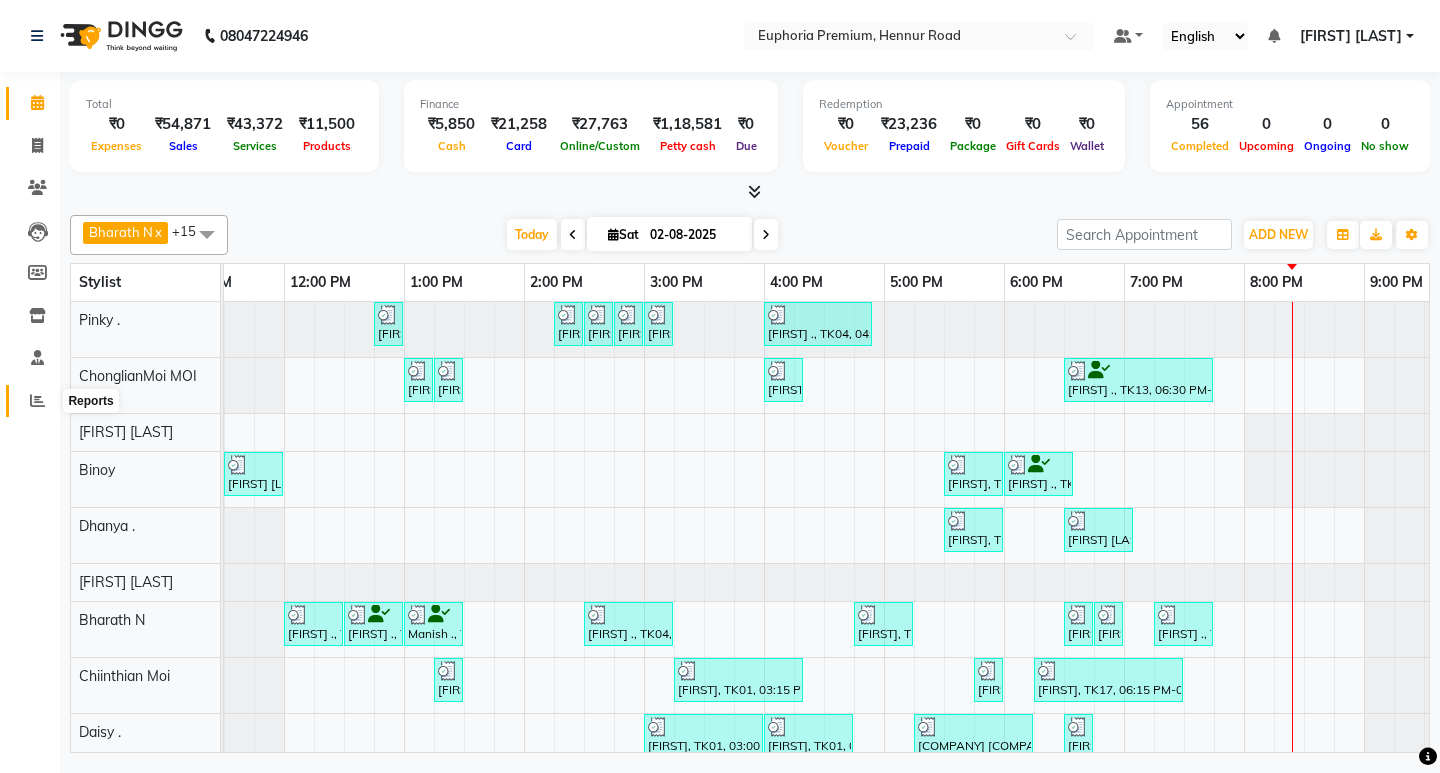 click 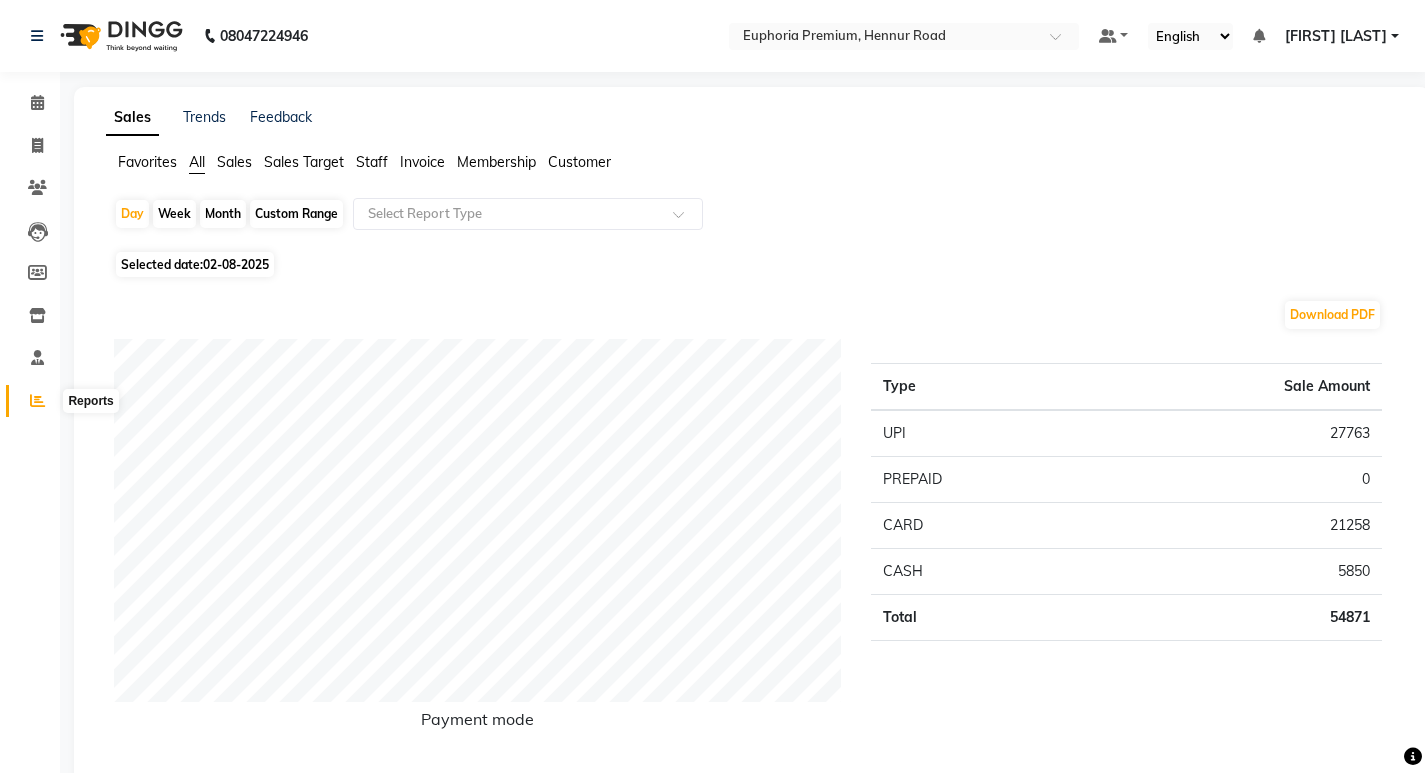 click 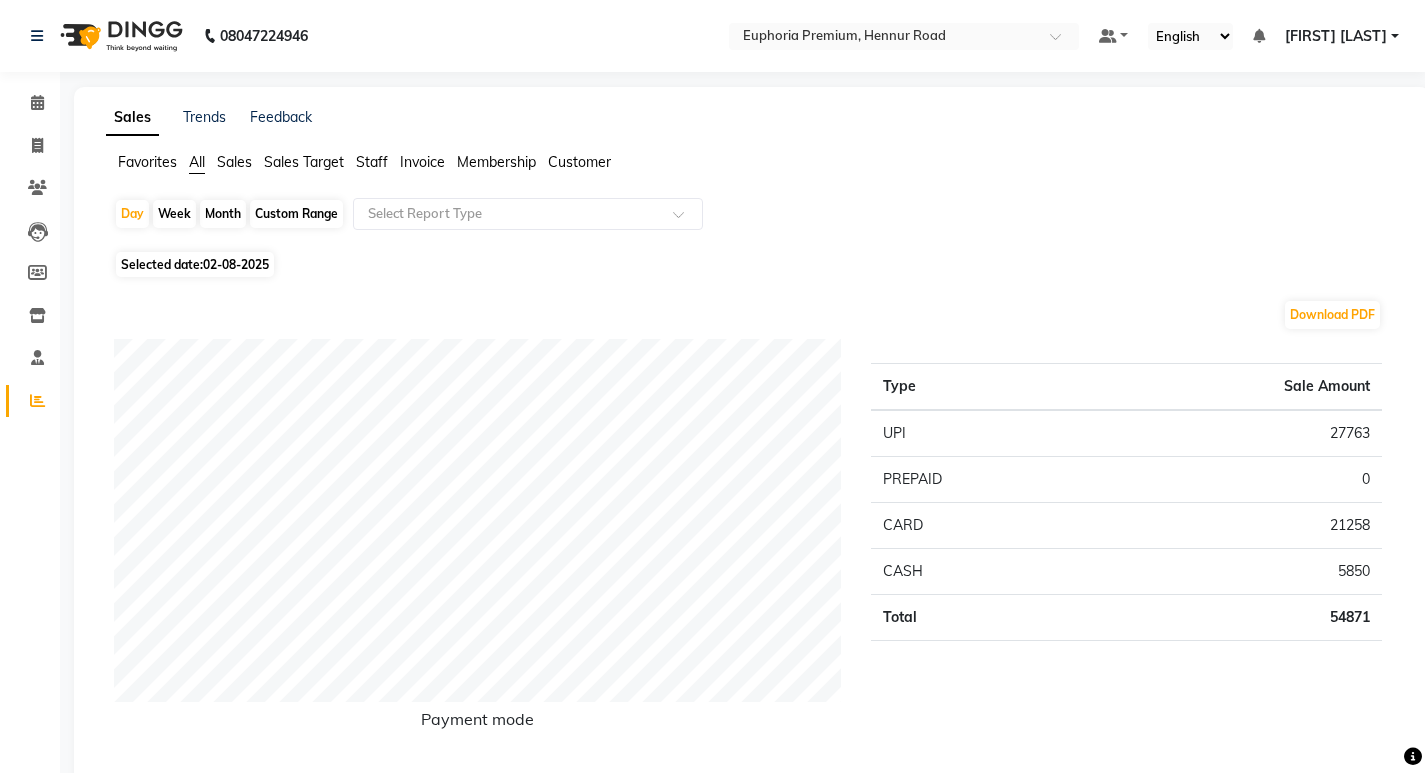 click 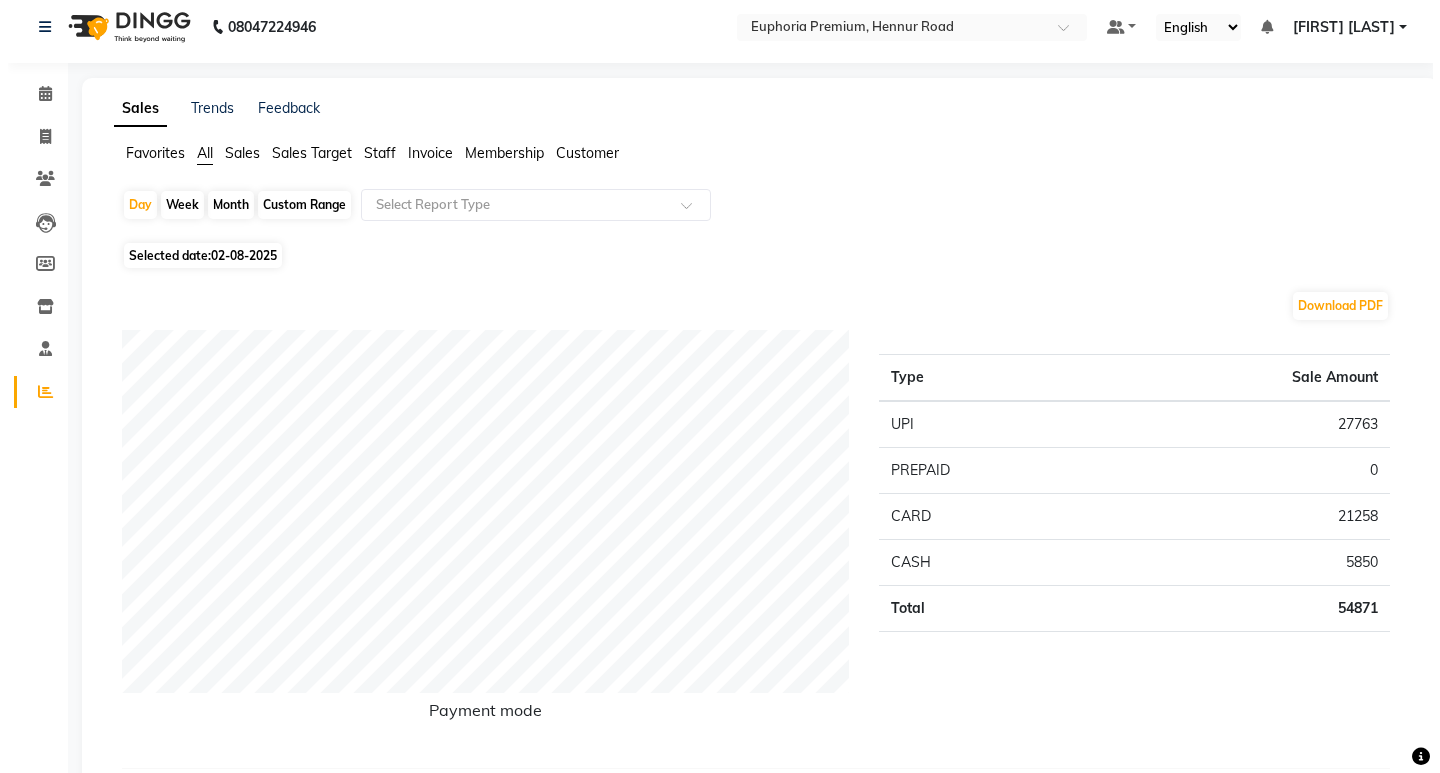 scroll, scrollTop: 0, scrollLeft: 0, axis: both 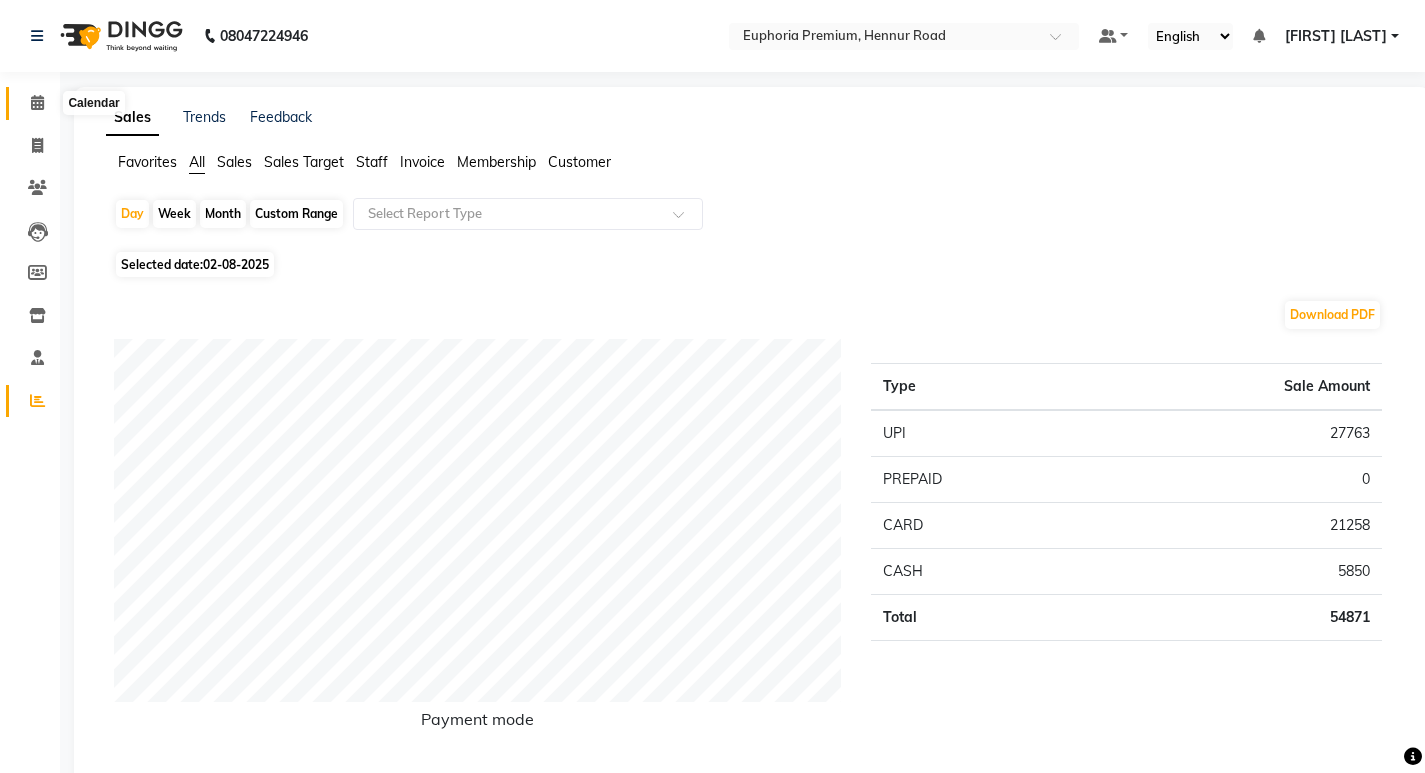 click 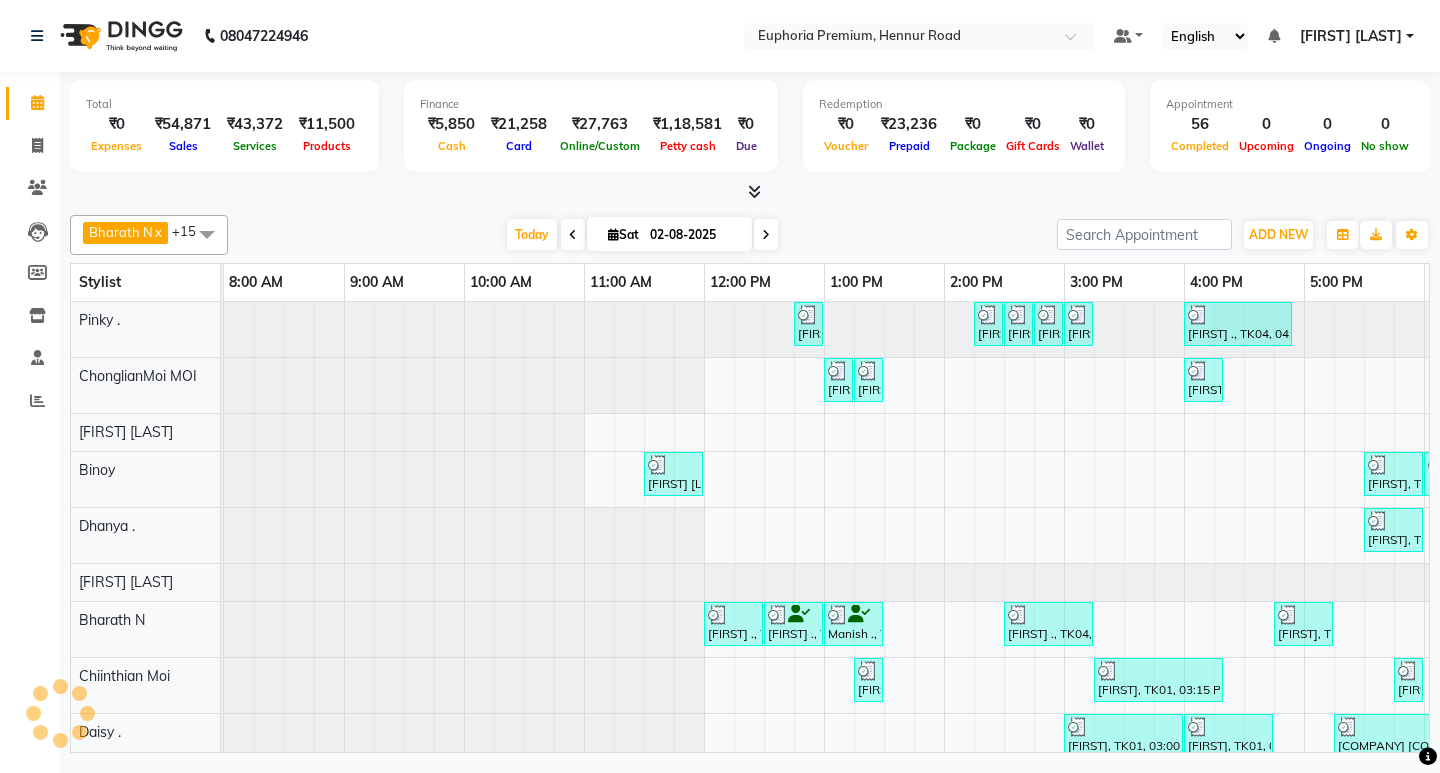 scroll, scrollTop: 0, scrollLeft: 0, axis: both 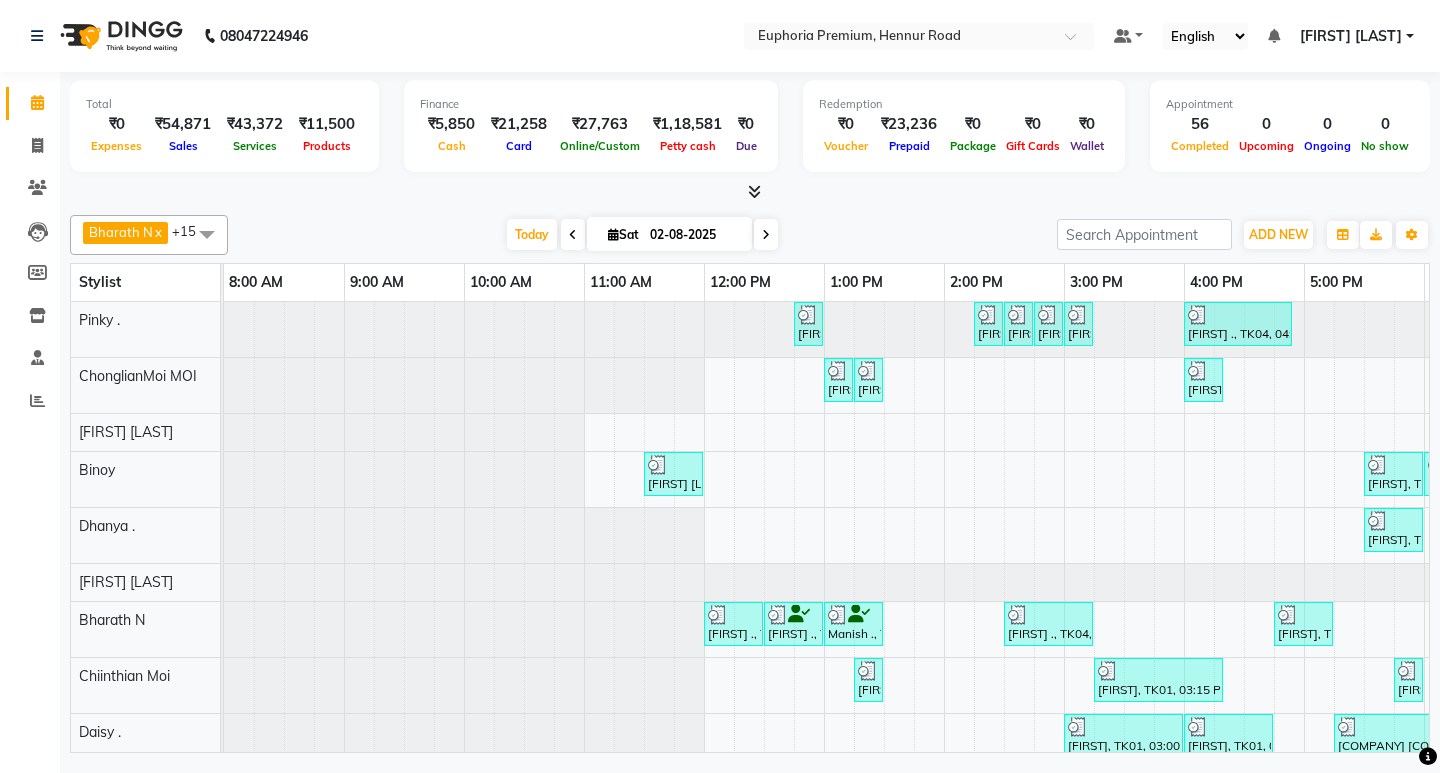 click on "02-08-2025" at bounding box center (694, 235) 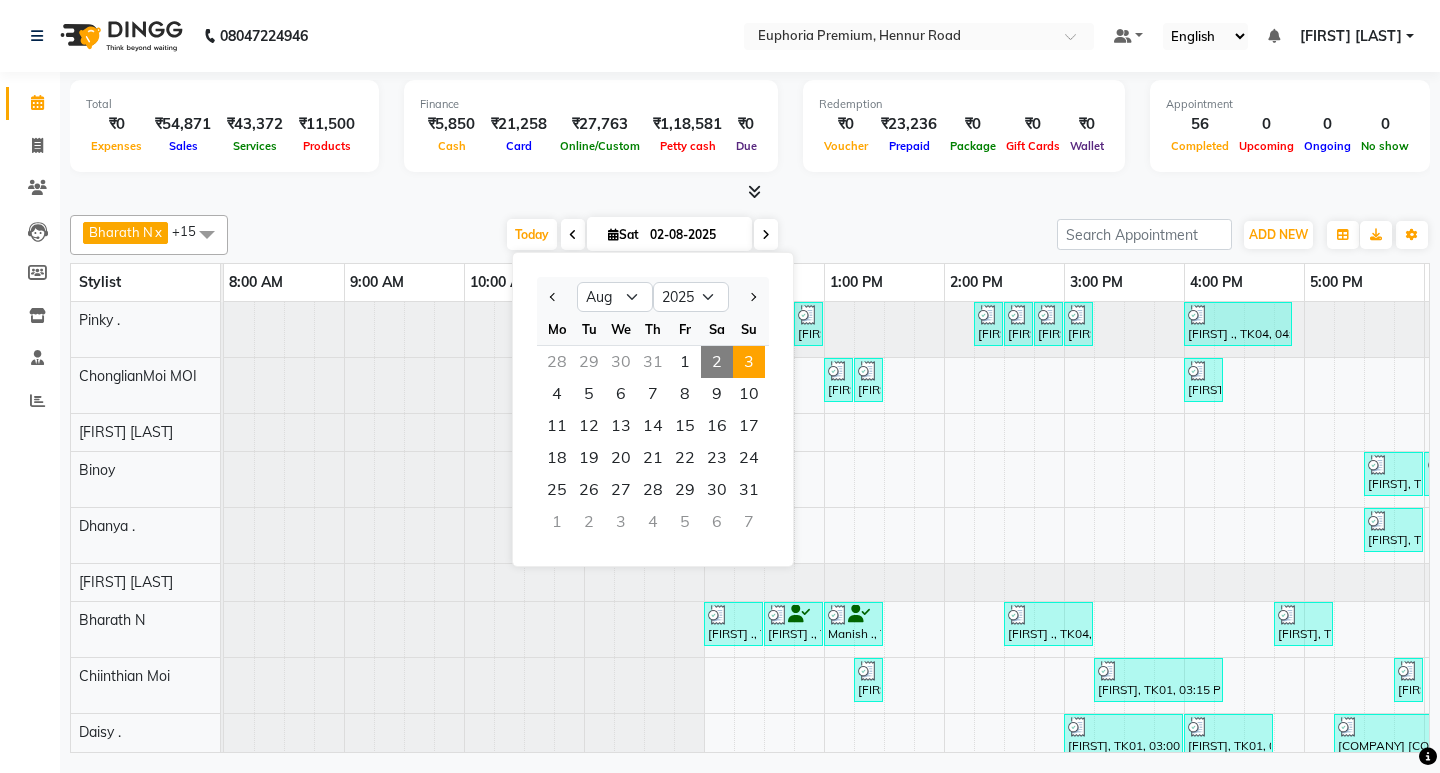 click on "3" at bounding box center [749, 362] 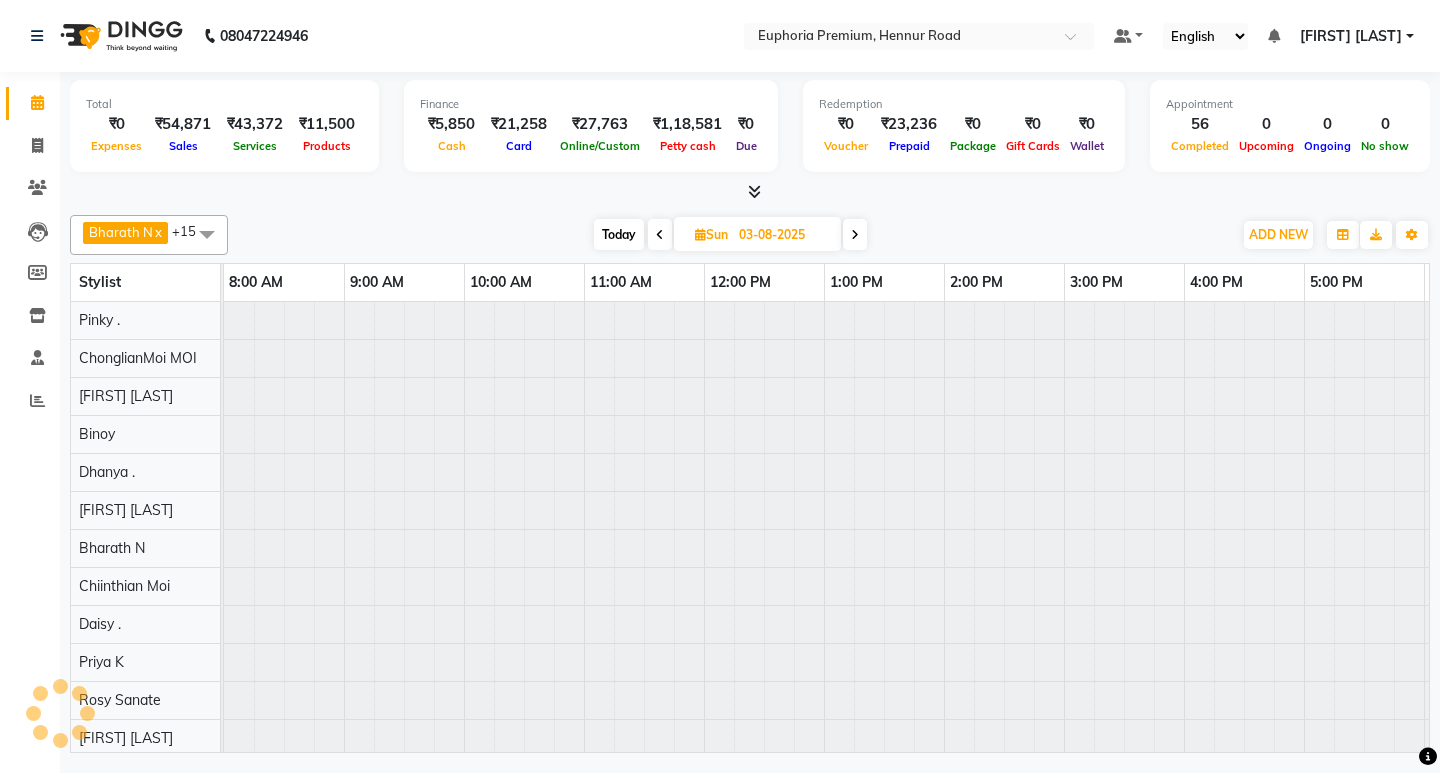 scroll, scrollTop: 0, scrollLeft: 475, axis: horizontal 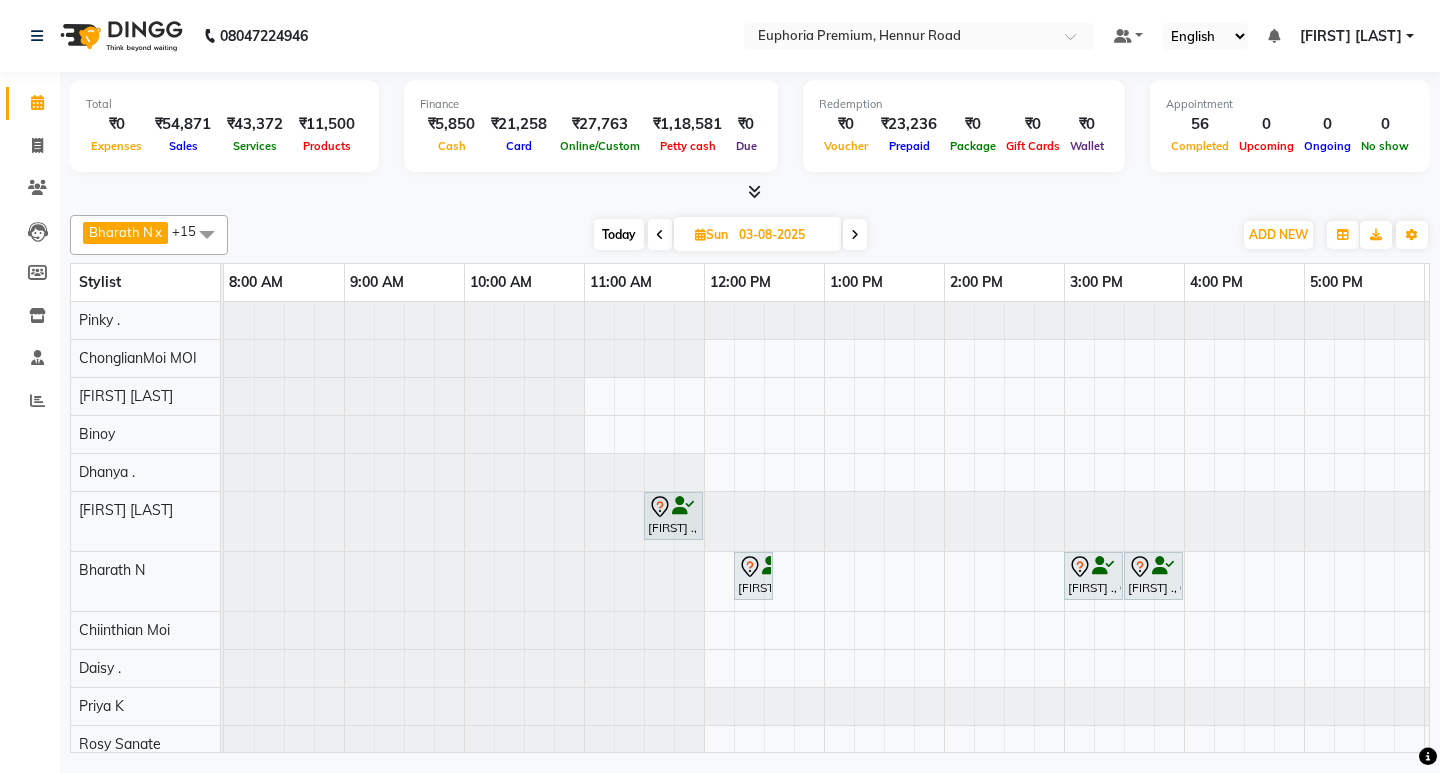 click on "03-08-2025" at bounding box center (783, 235) 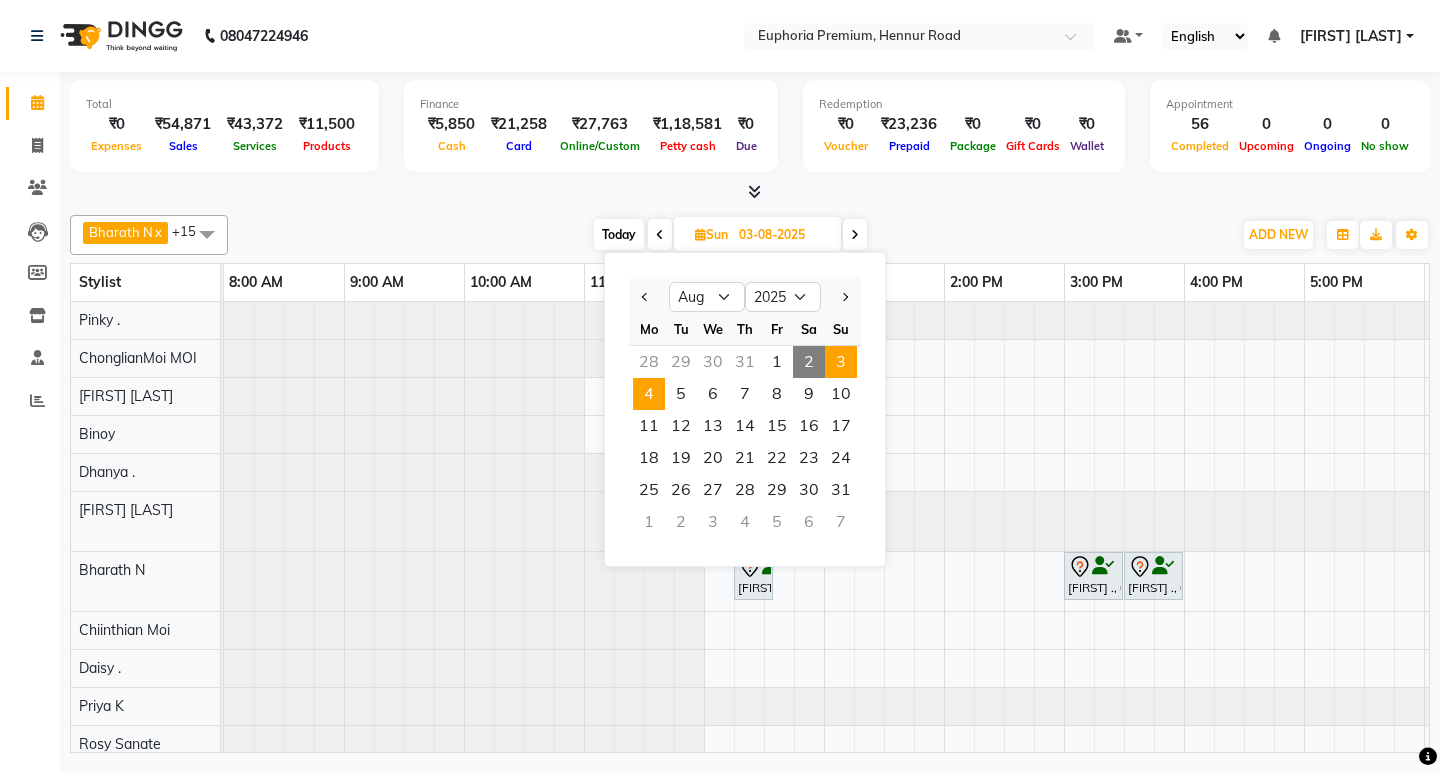 click on "4" at bounding box center [649, 394] 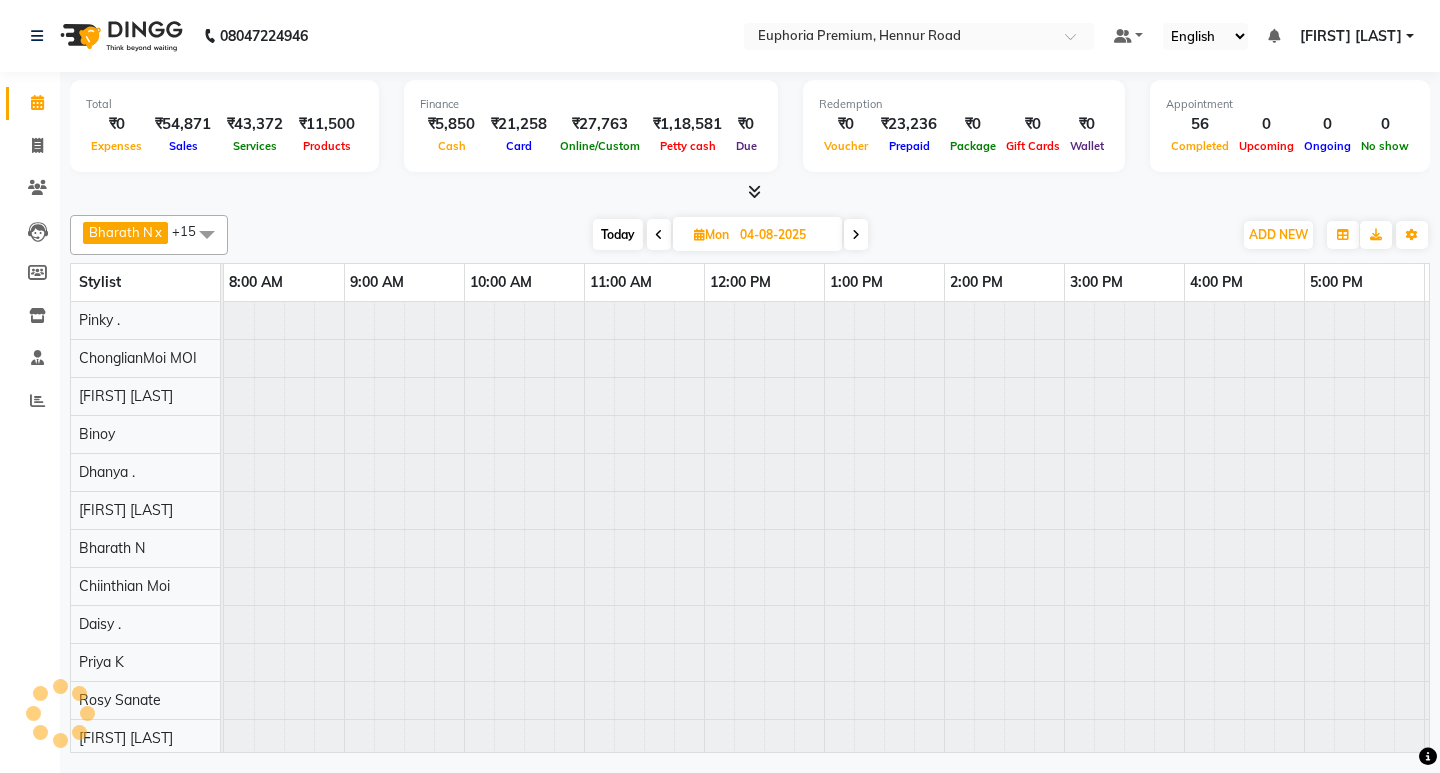 scroll, scrollTop: 0, scrollLeft: 475, axis: horizontal 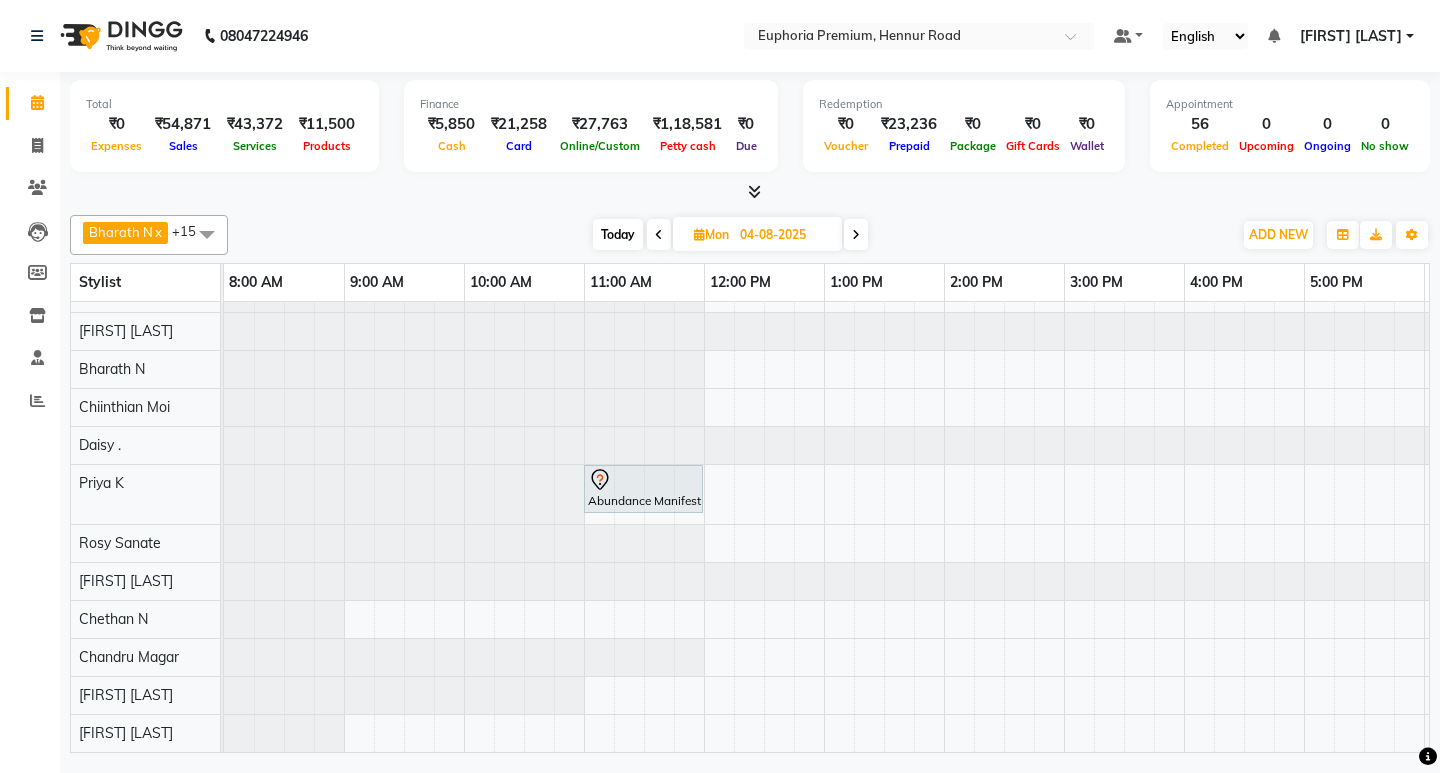 click on "Today" at bounding box center [618, 234] 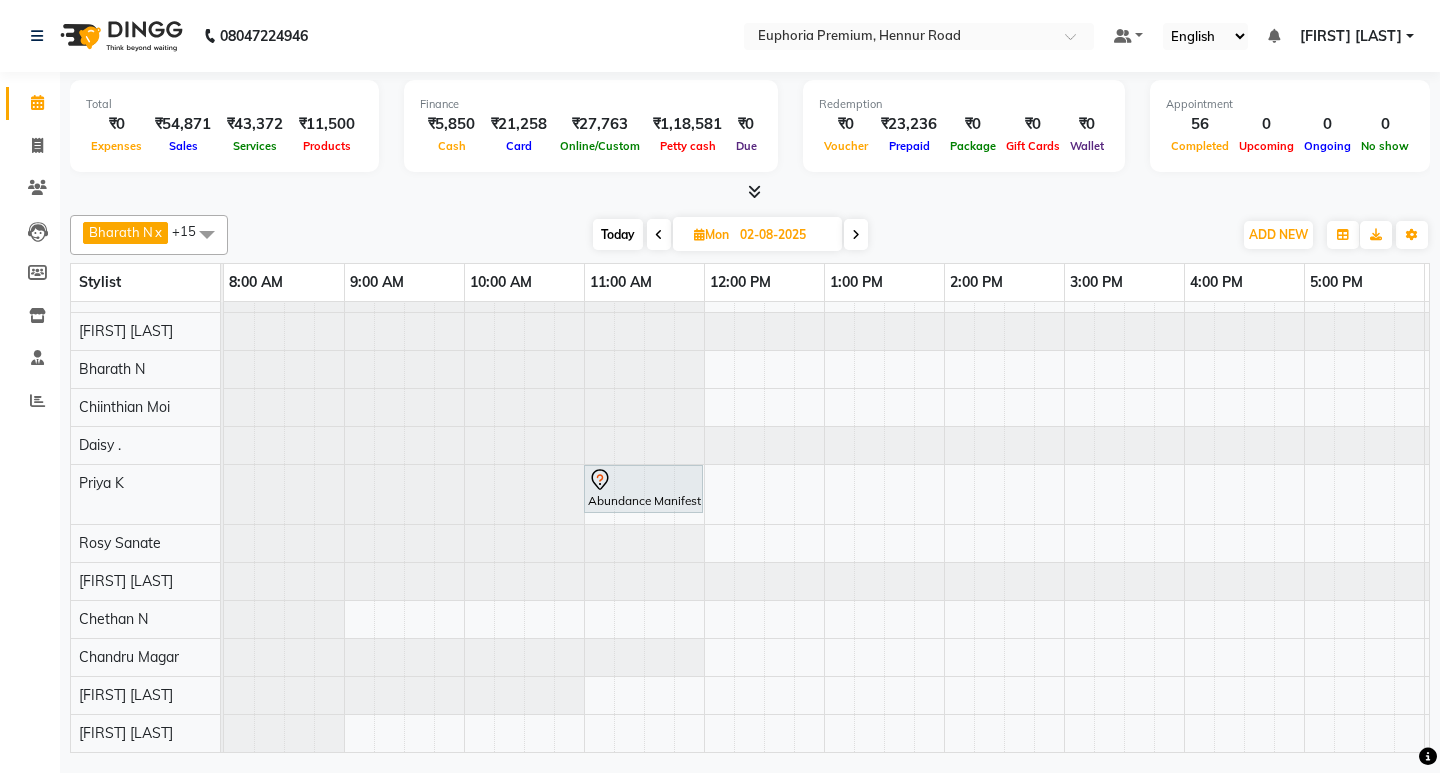 scroll, scrollTop: 172, scrollLeft: 0, axis: vertical 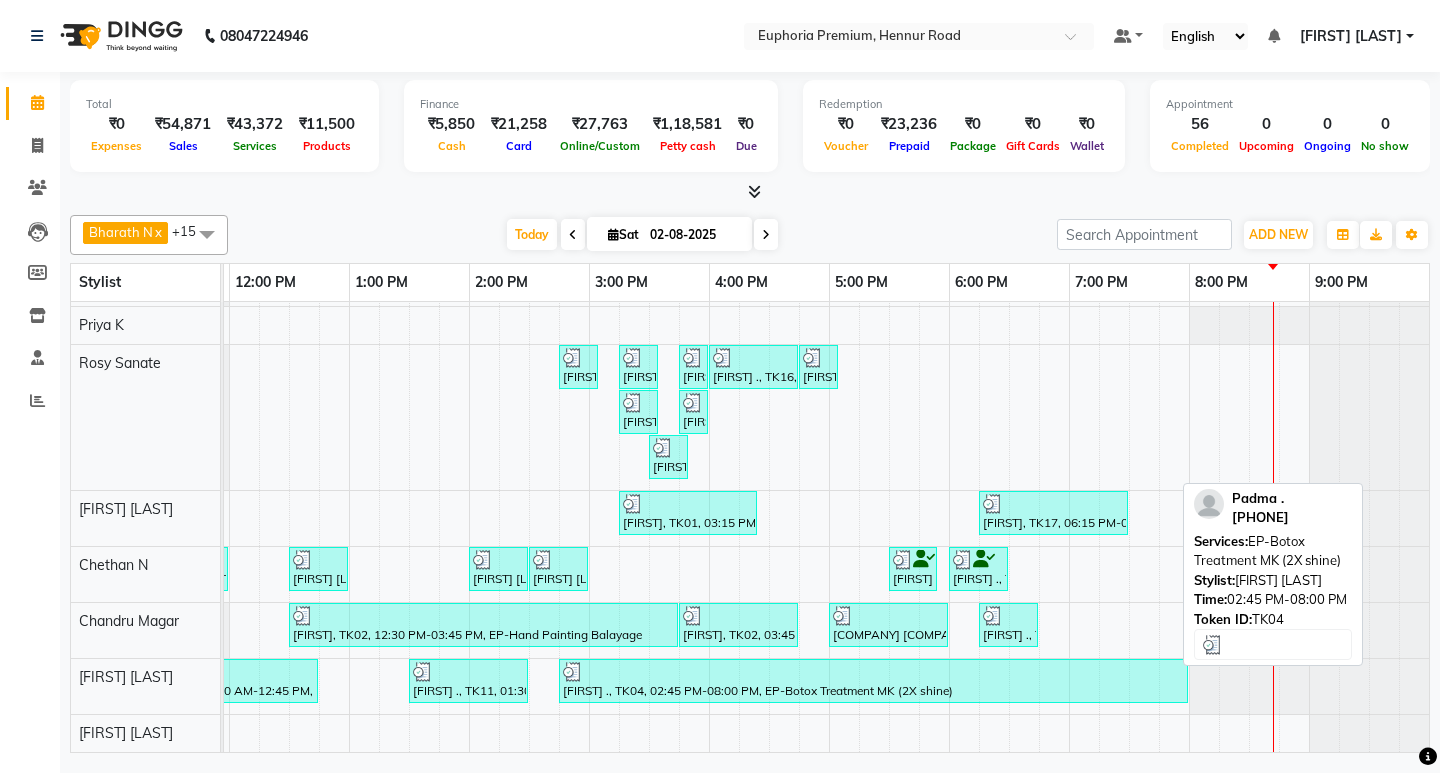 click on "[FIRST] ., TK04, 02:45 PM-08:00 PM, EP-Botox Treatment MK (2X shine)" at bounding box center (873, 681) 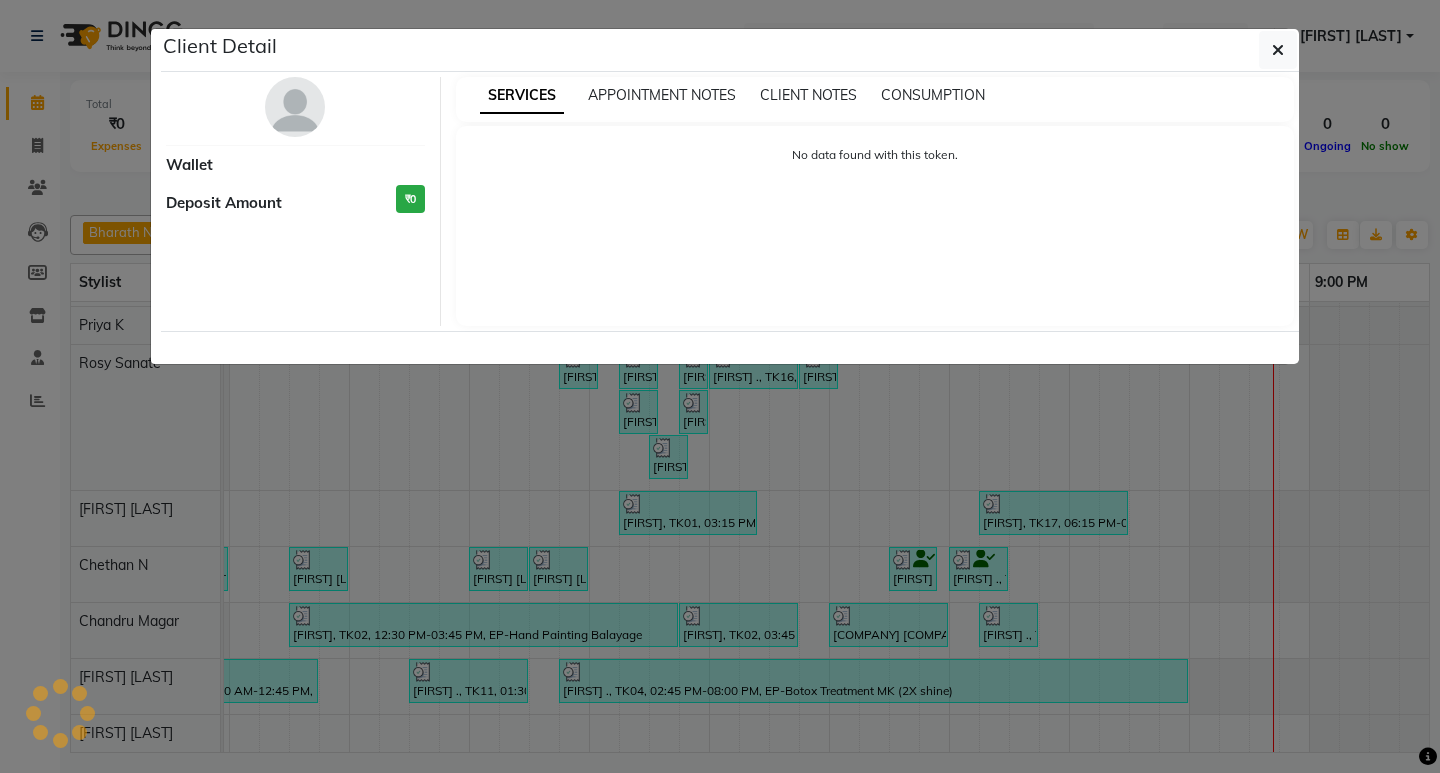select on "3" 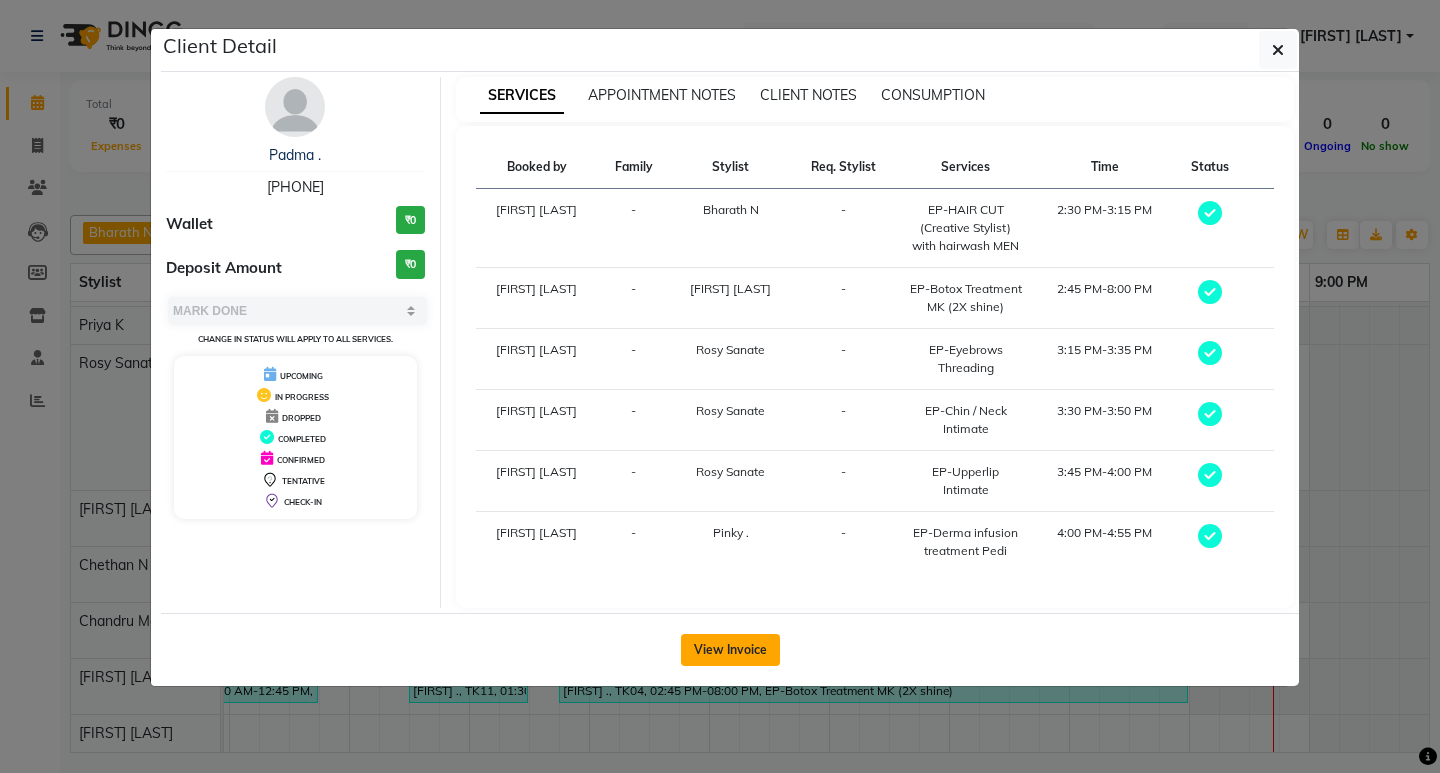 click on "View Invoice" 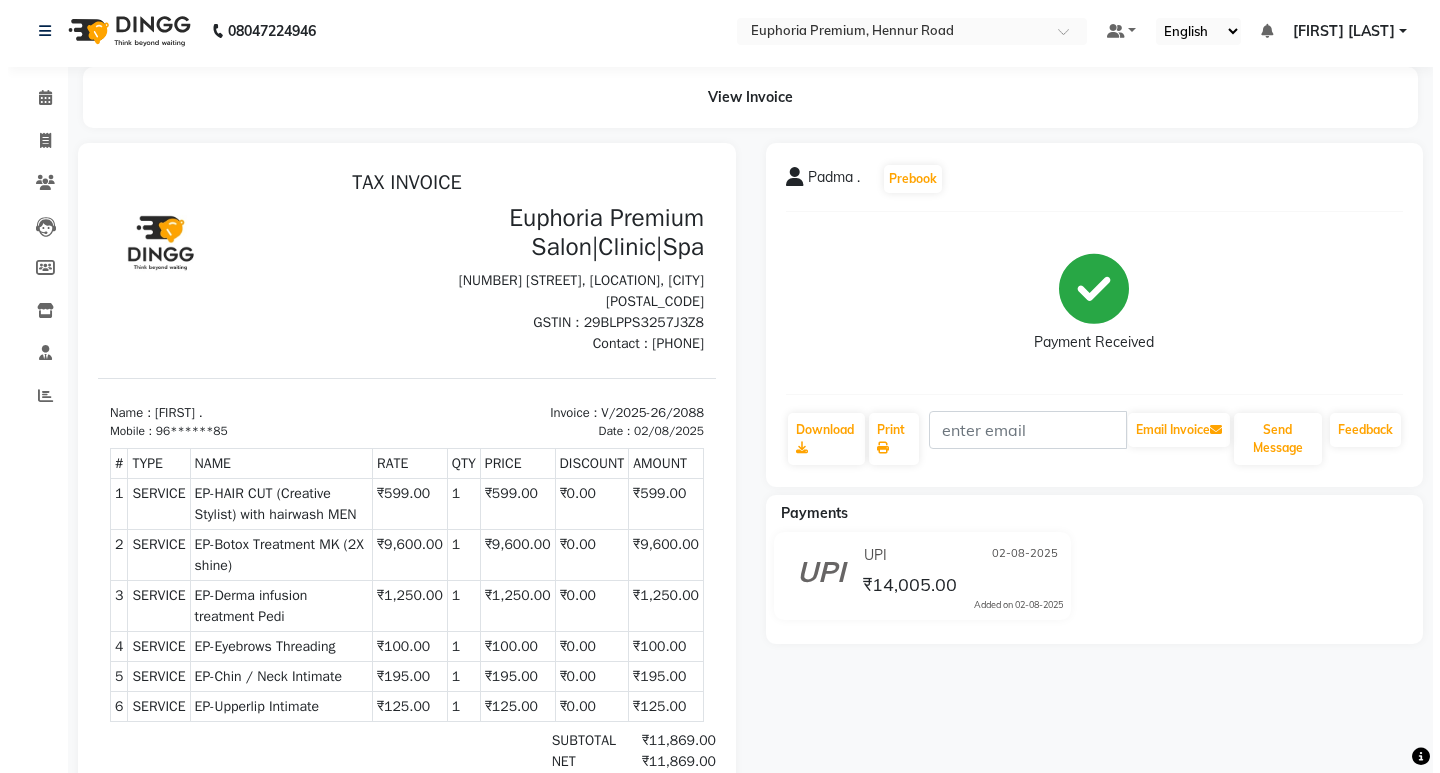 scroll, scrollTop: 0, scrollLeft: 0, axis: both 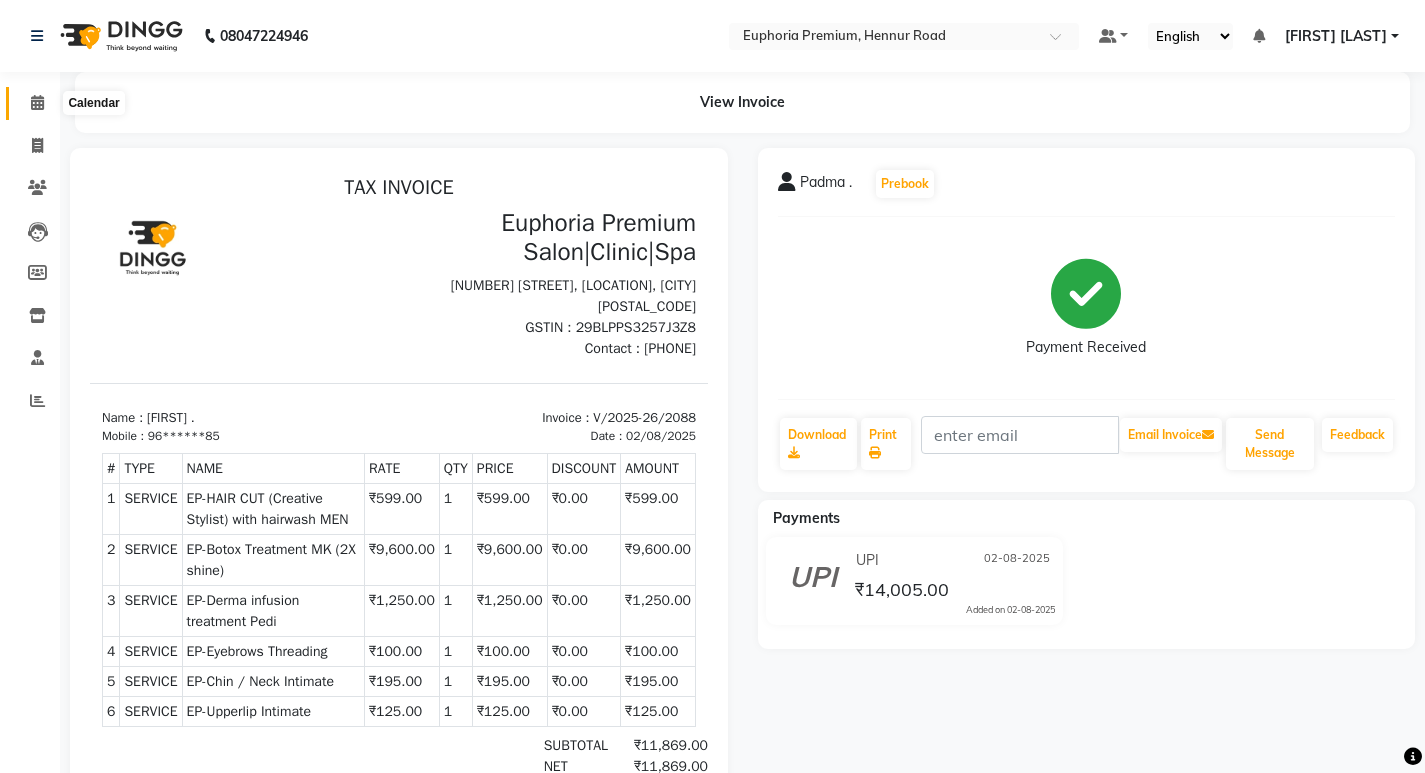 click 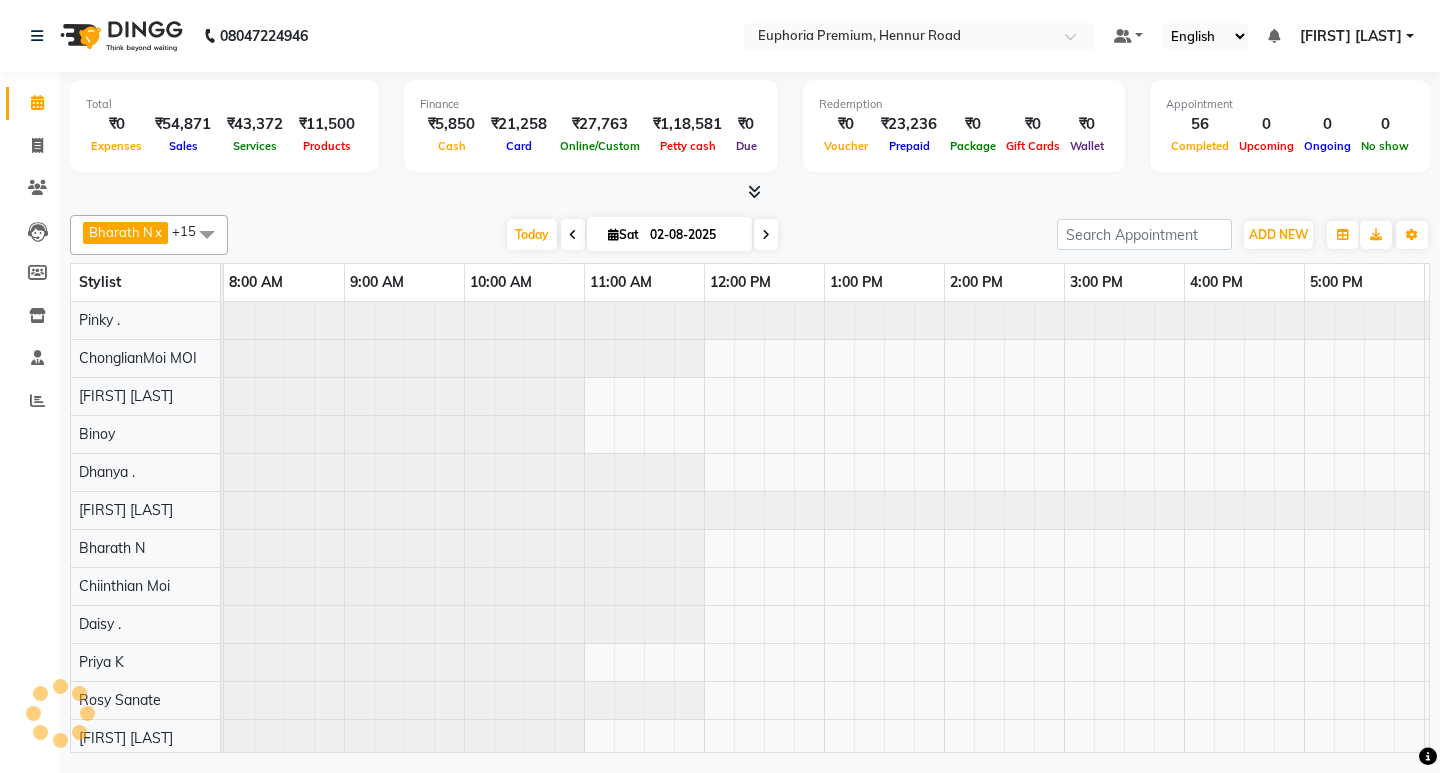 scroll, scrollTop: 0, scrollLeft: 0, axis: both 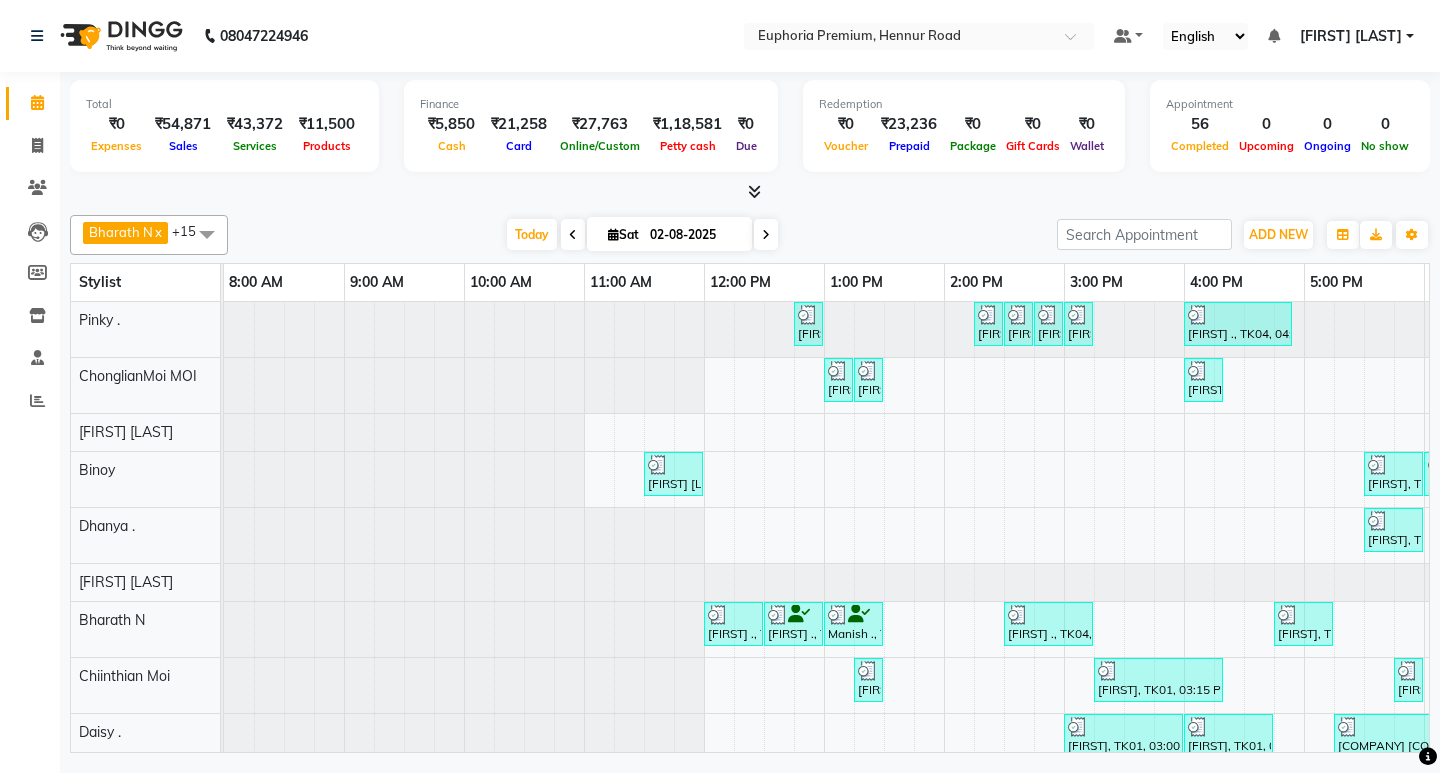 click at bounding box center [754, 191] 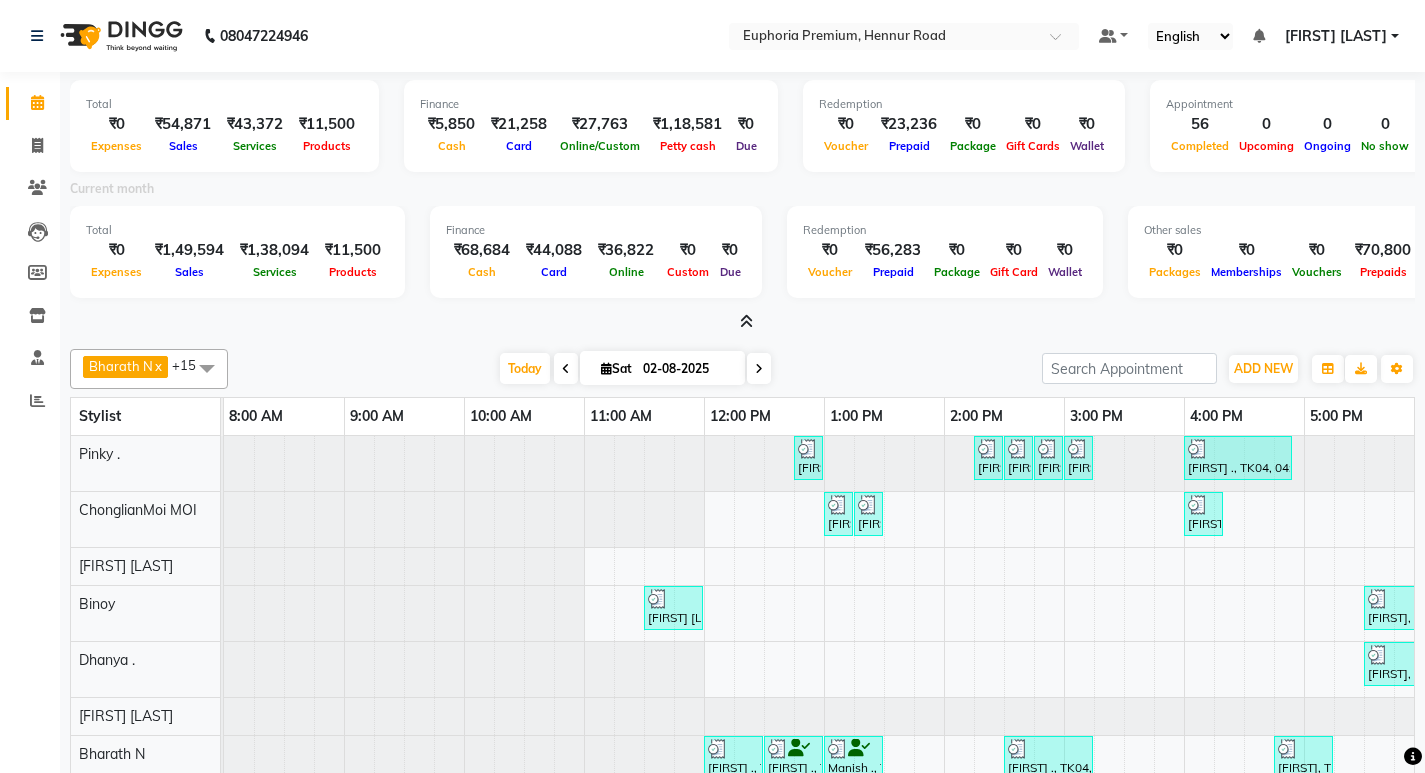 scroll, scrollTop: 215, scrollLeft: 0, axis: vertical 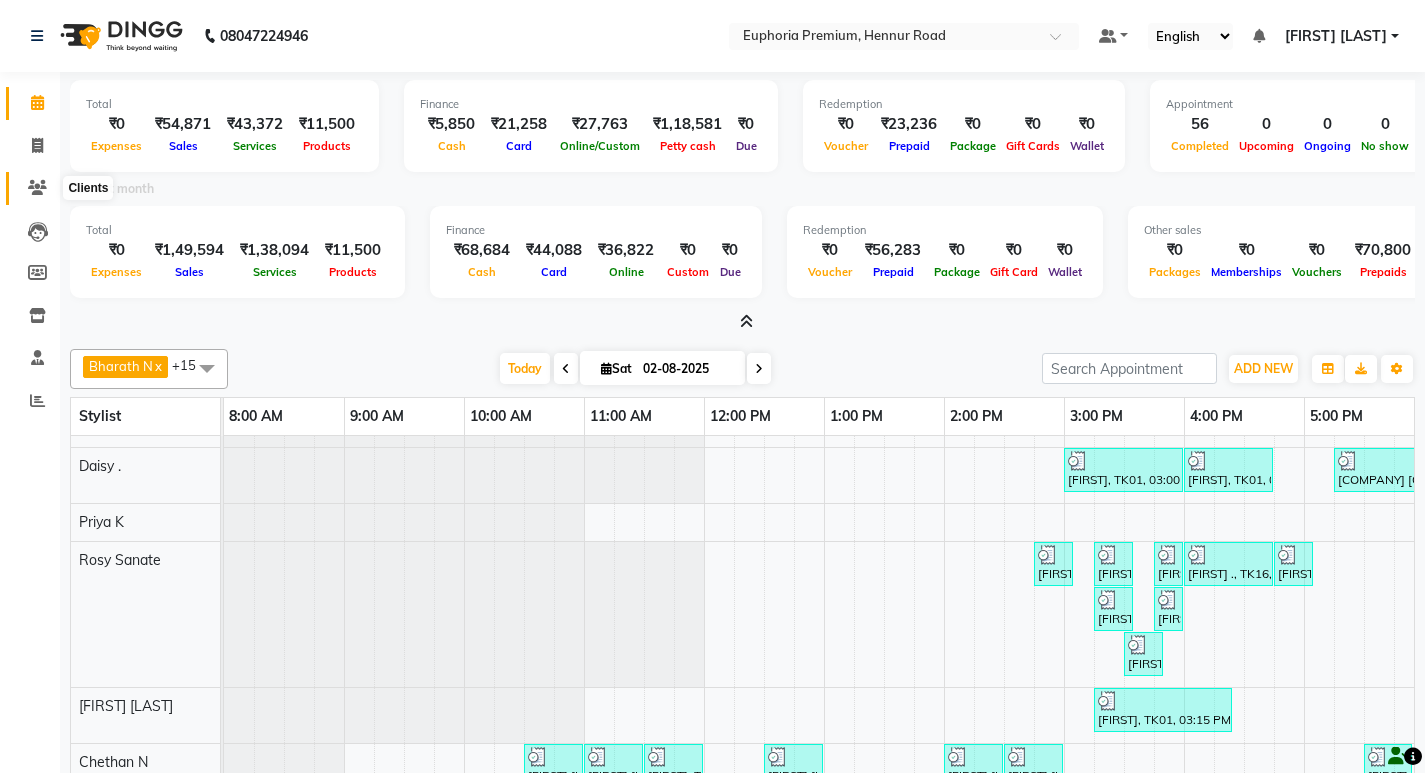 click 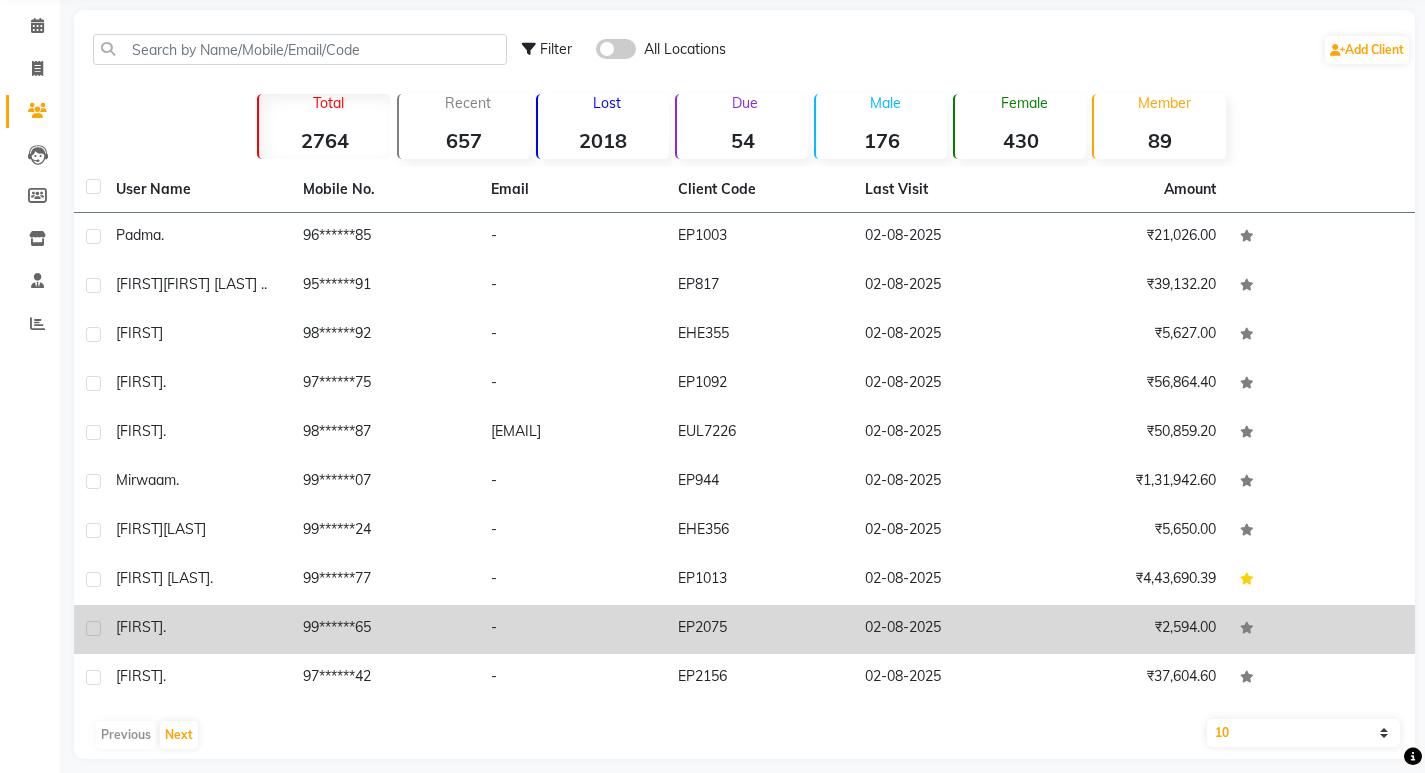 scroll, scrollTop: 110, scrollLeft: 0, axis: vertical 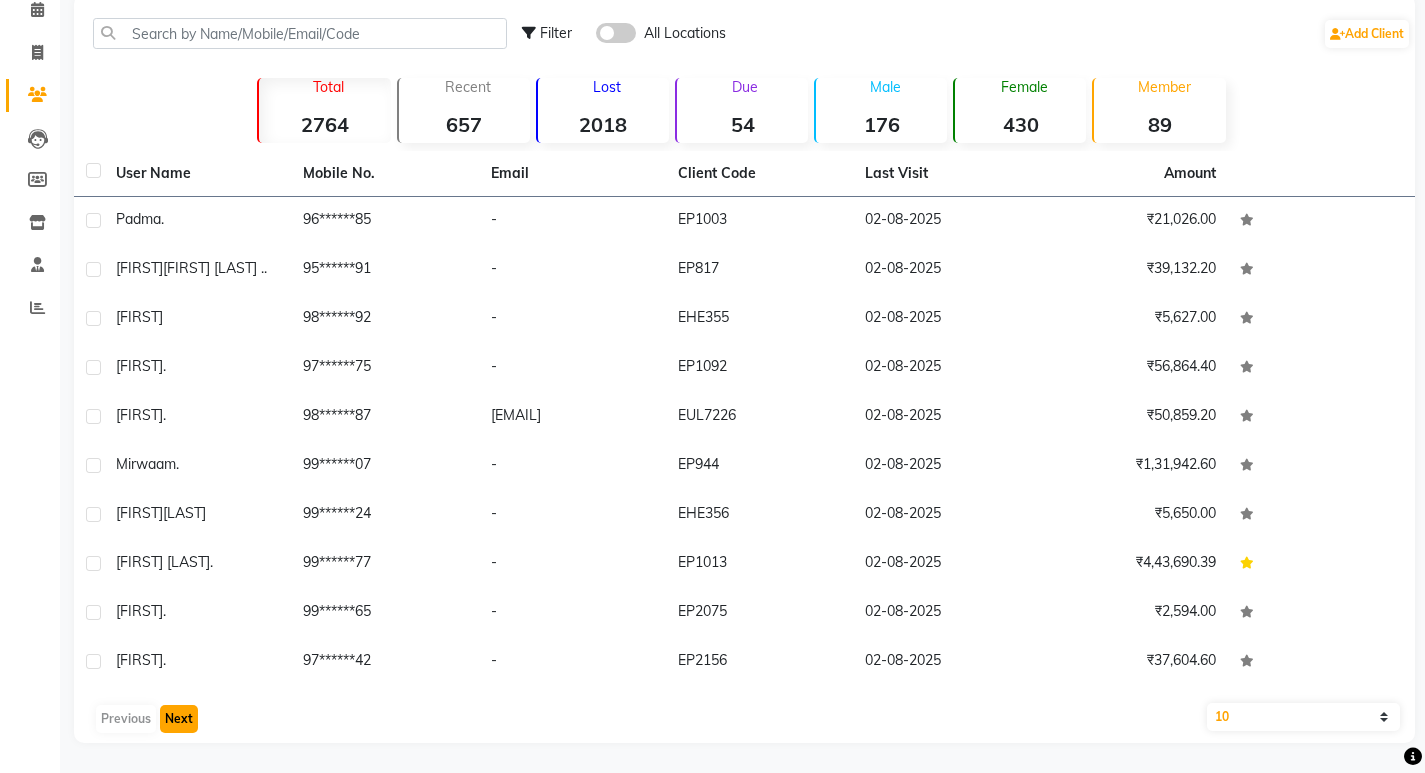 click on "Next" 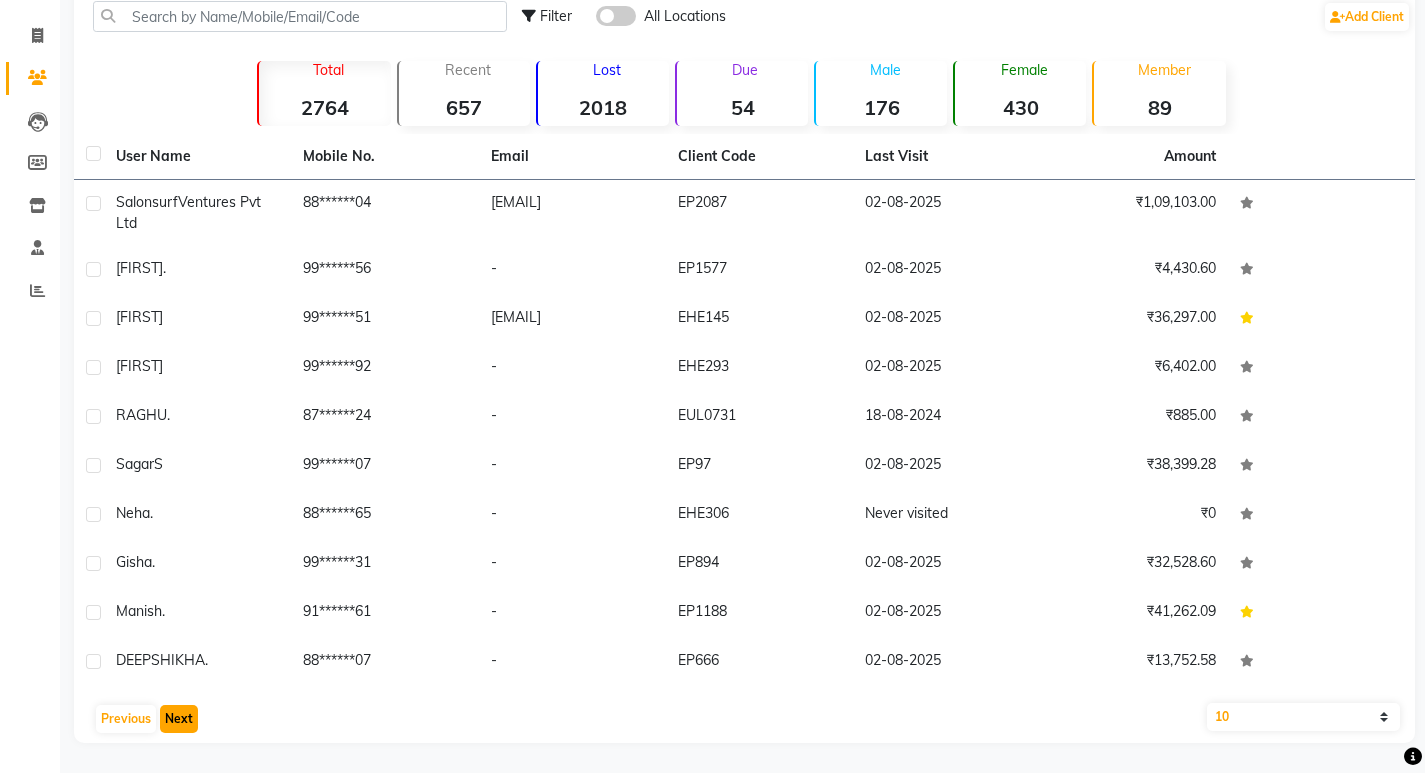 click on "Next" 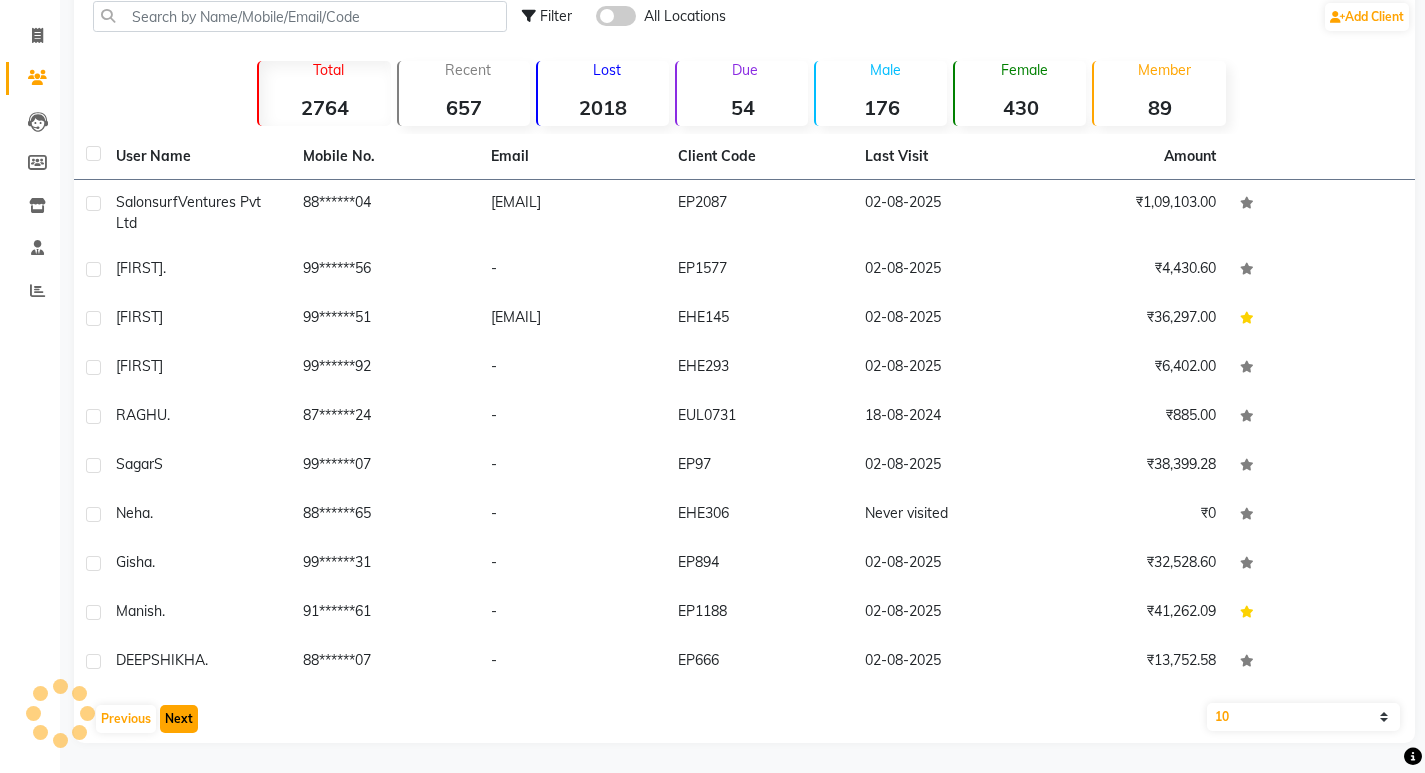 scroll, scrollTop: 93, scrollLeft: 0, axis: vertical 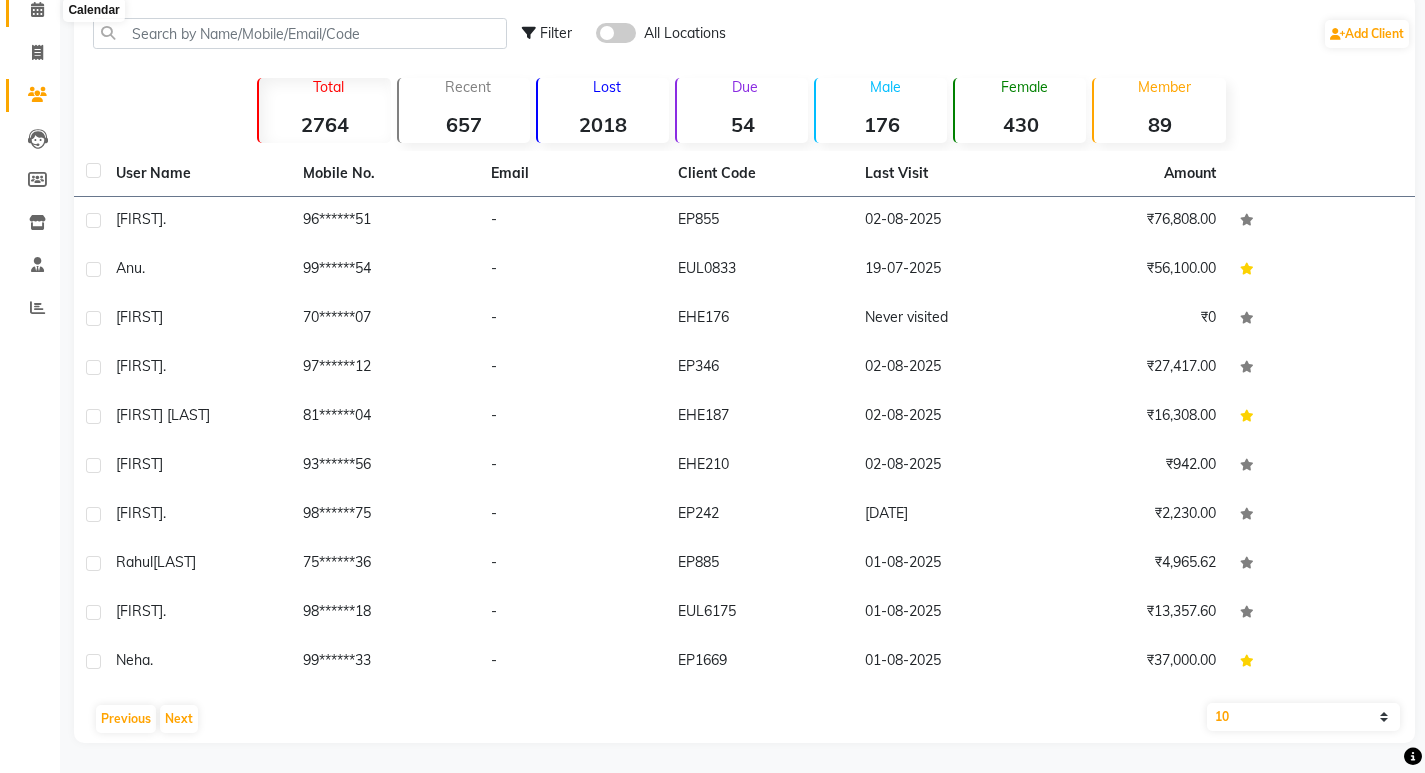 click 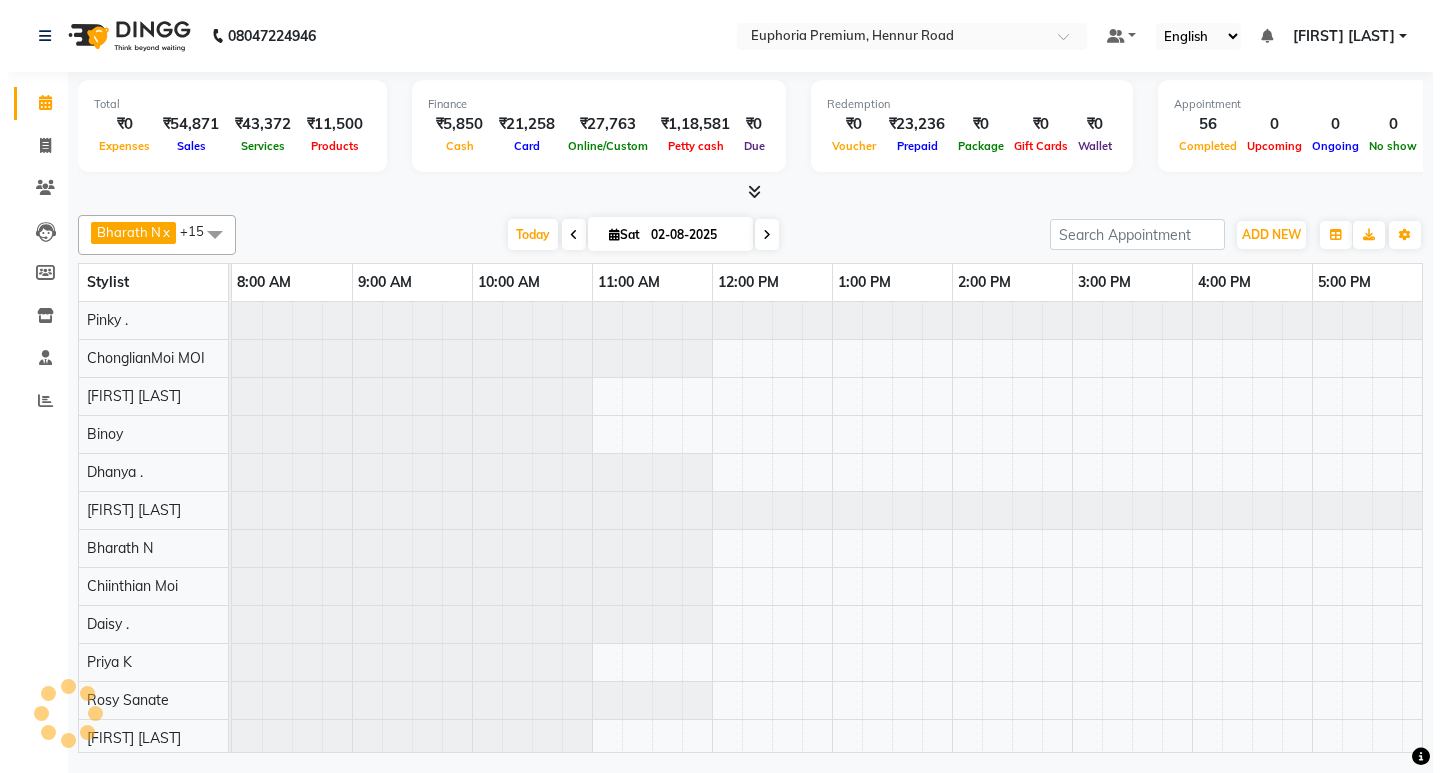 scroll, scrollTop: 0, scrollLeft: 0, axis: both 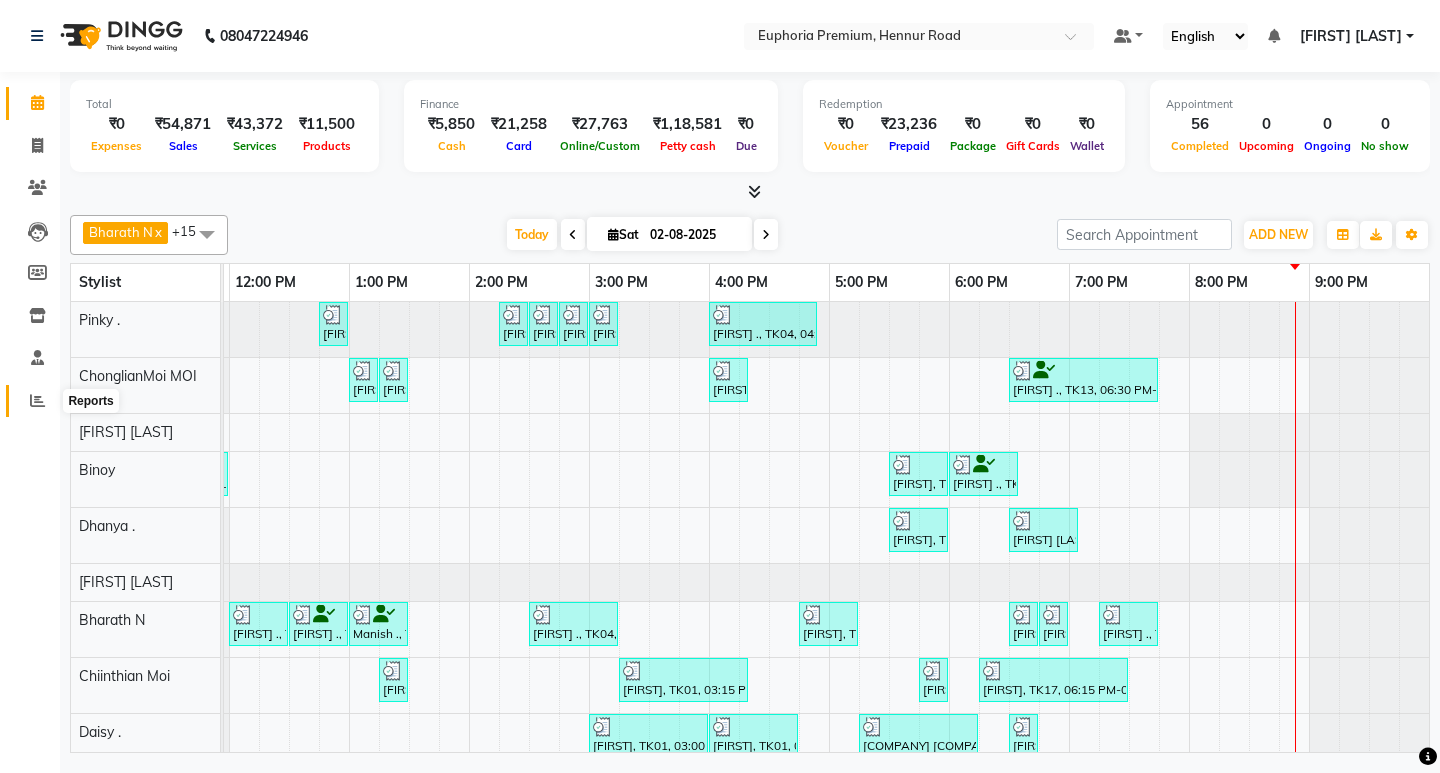 click 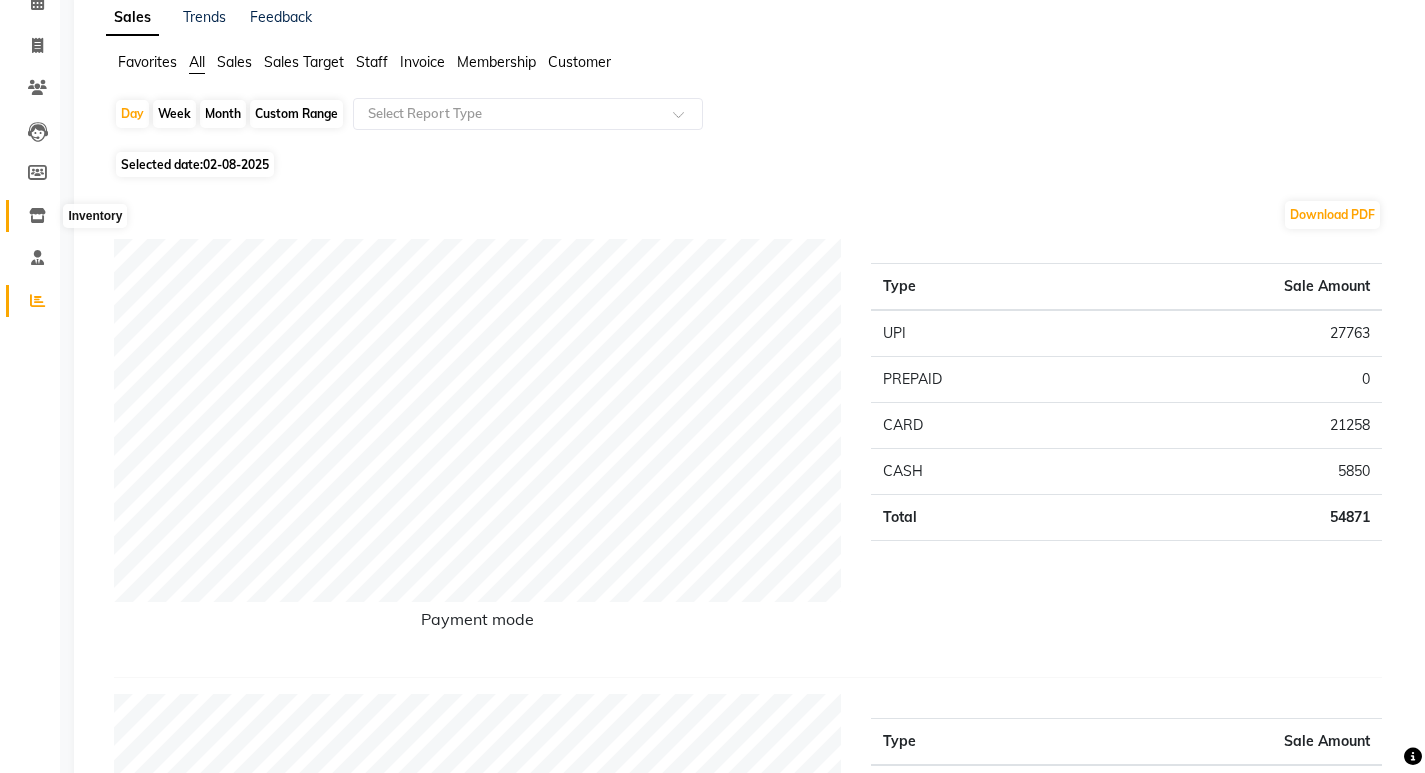 scroll, scrollTop: 0, scrollLeft: 0, axis: both 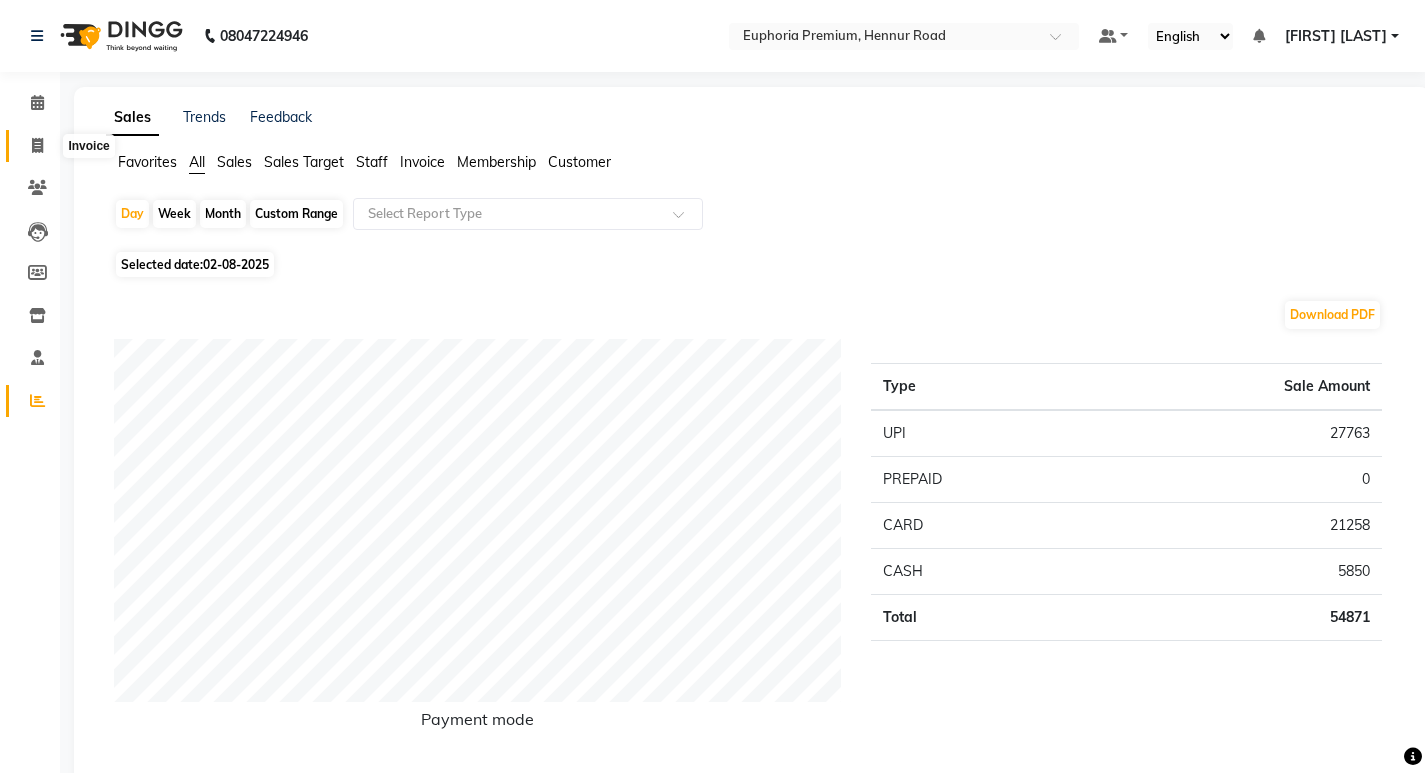 click 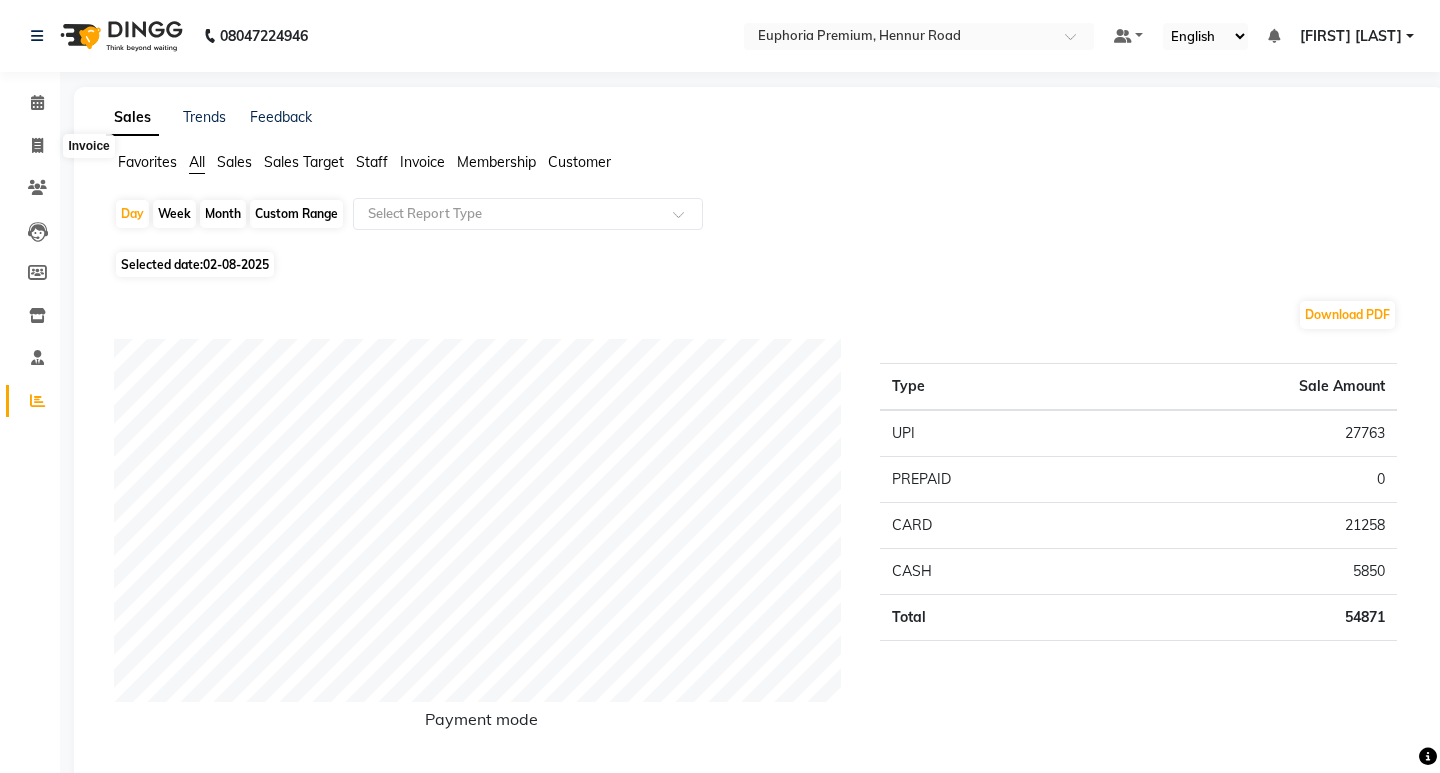 select on "7925" 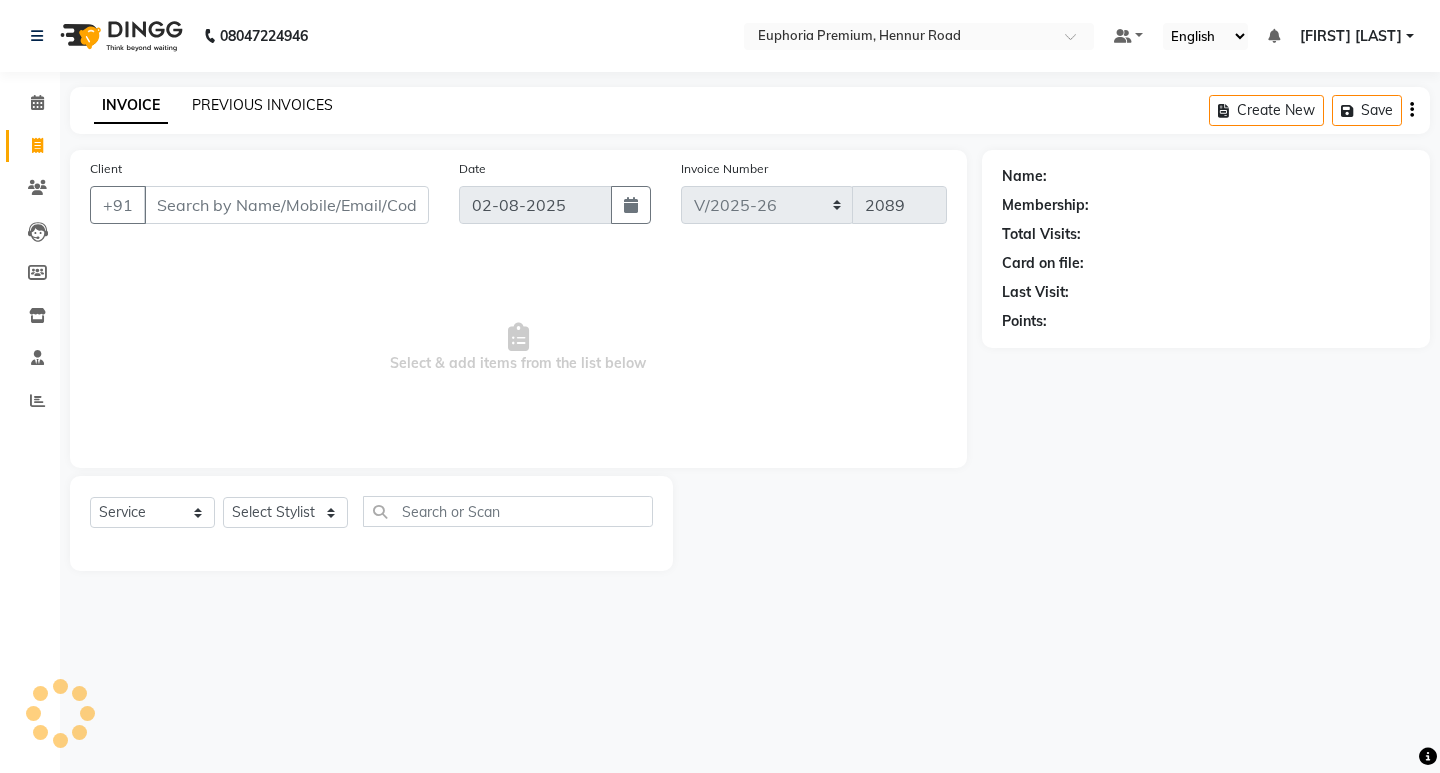 click on "PREVIOUS INVOICES" 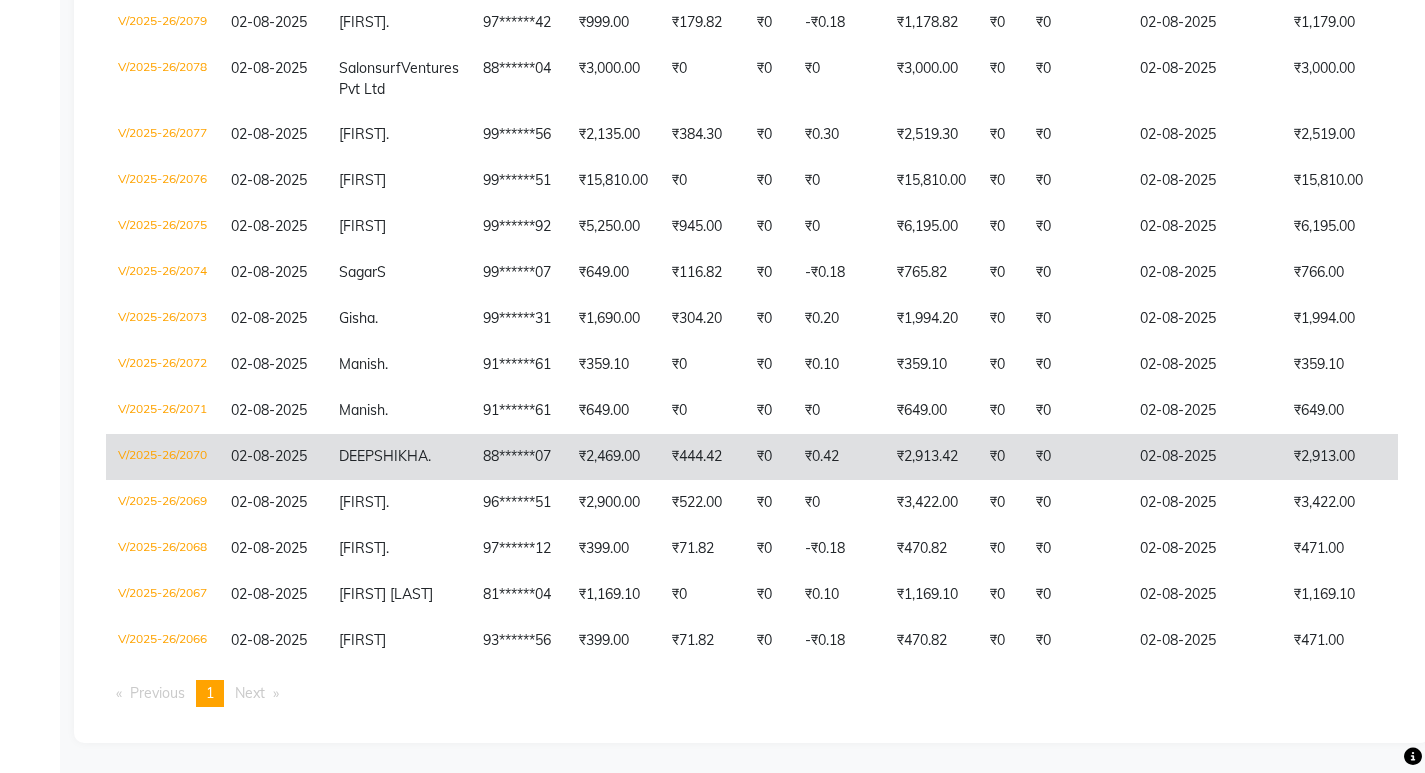 scroll, scrollTop: 904, scrollLeft: 0, axis: vertical 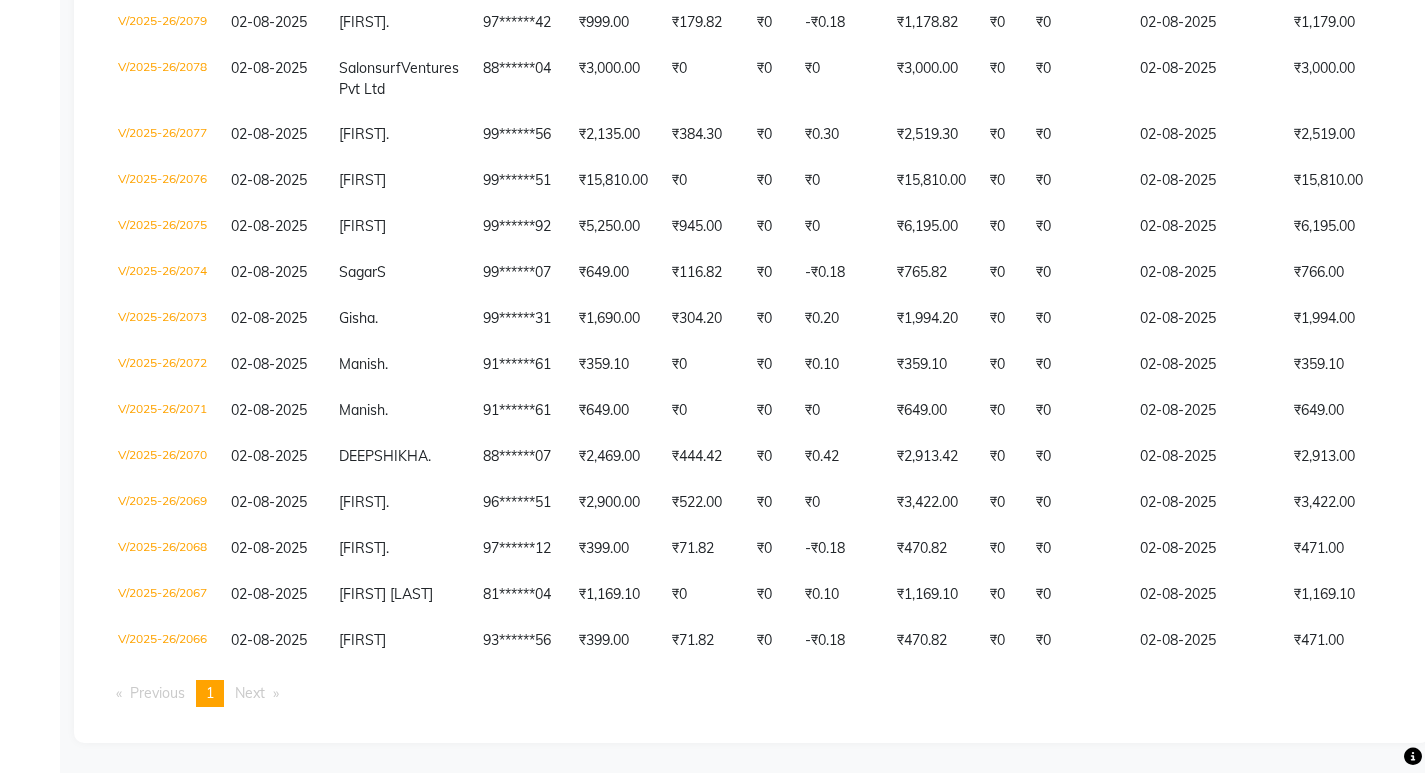 click on "Next  page" at bounding box center (250, 693) 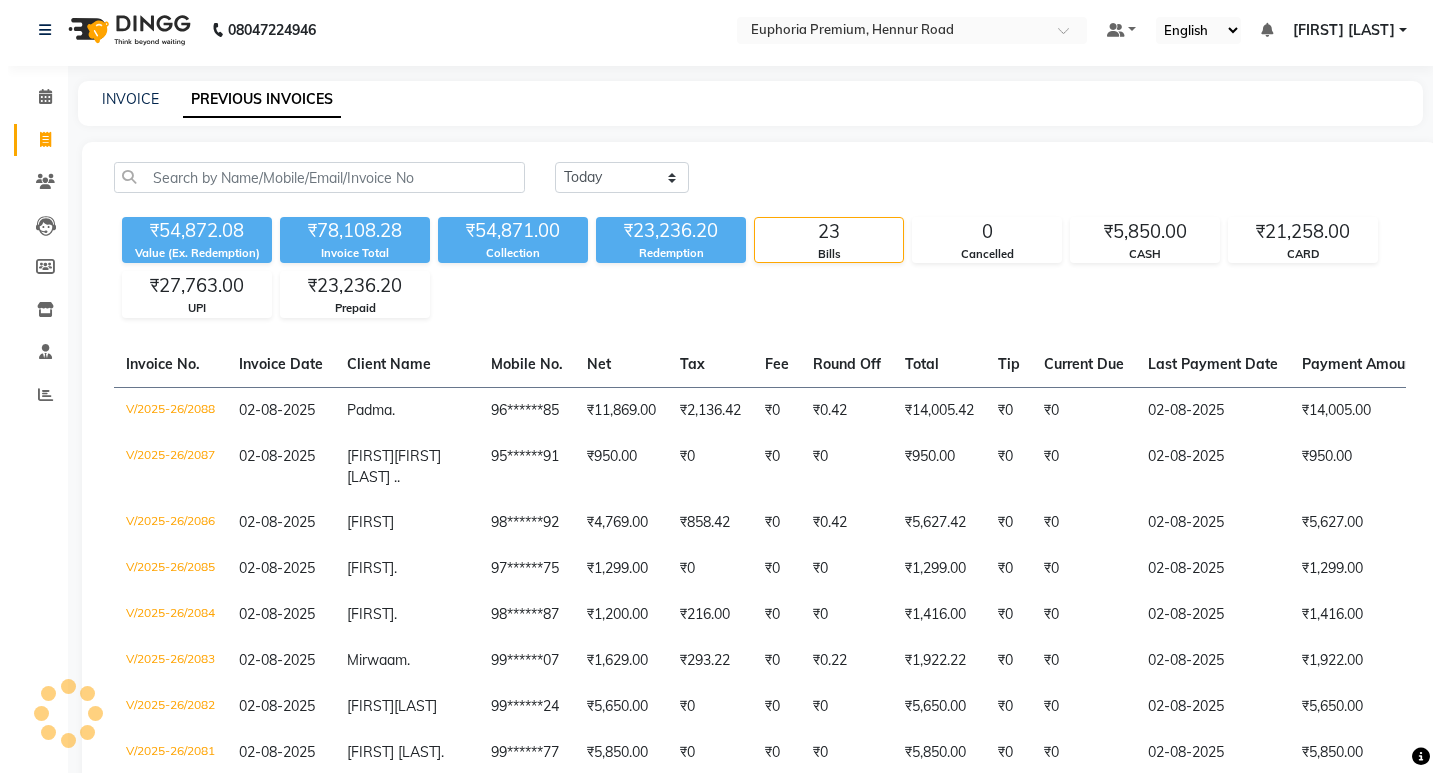 scroll, scrollTop: 0, scrollLeft: 0, axis: both 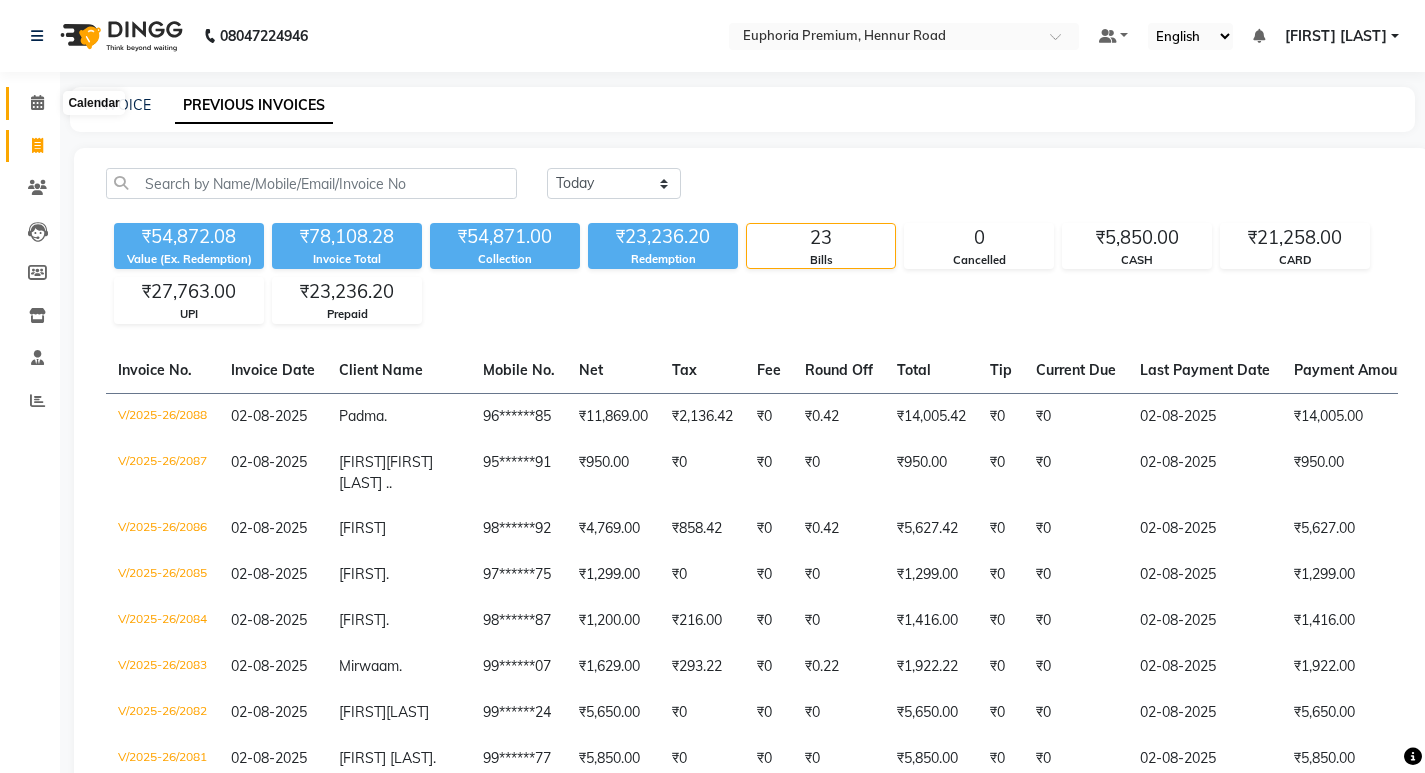 click 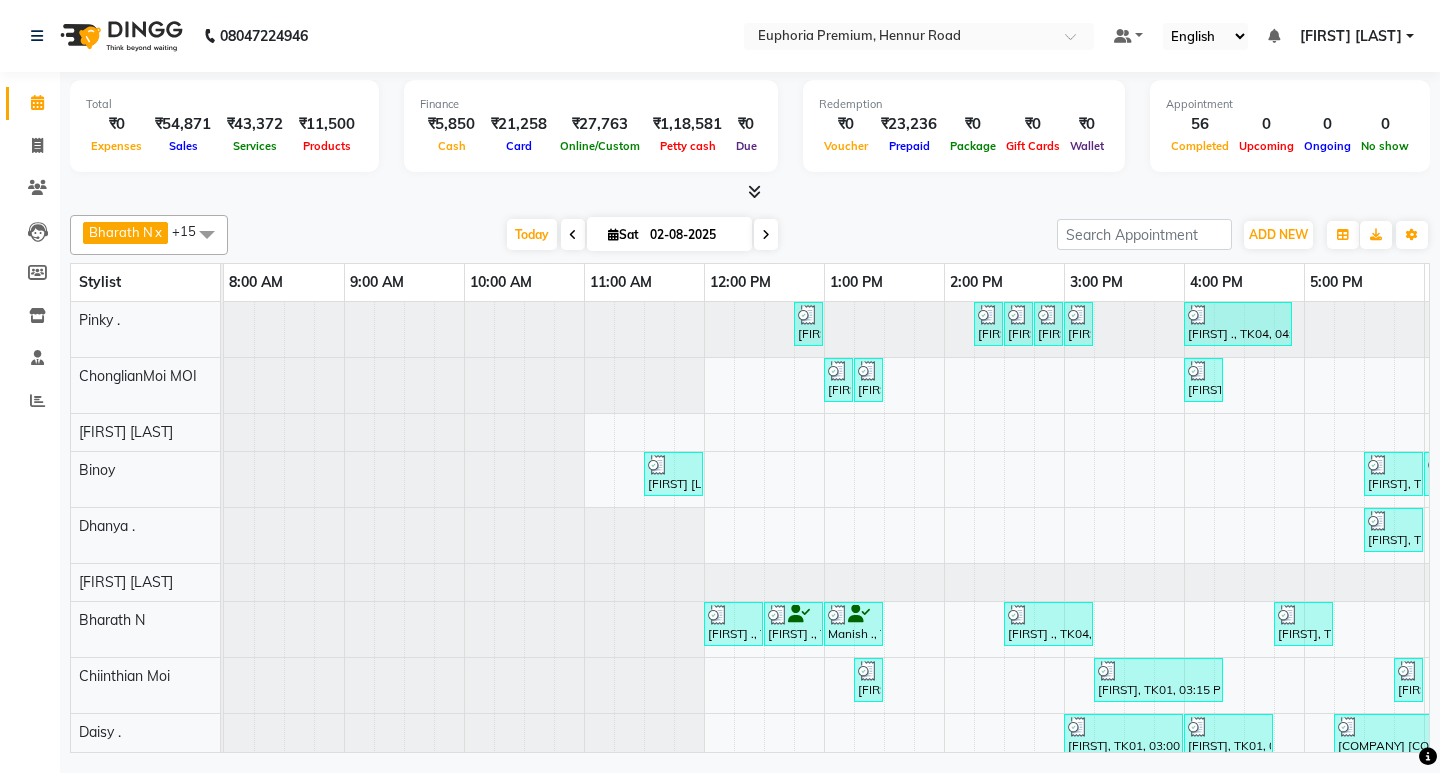 click at bounding box center (754, 191) 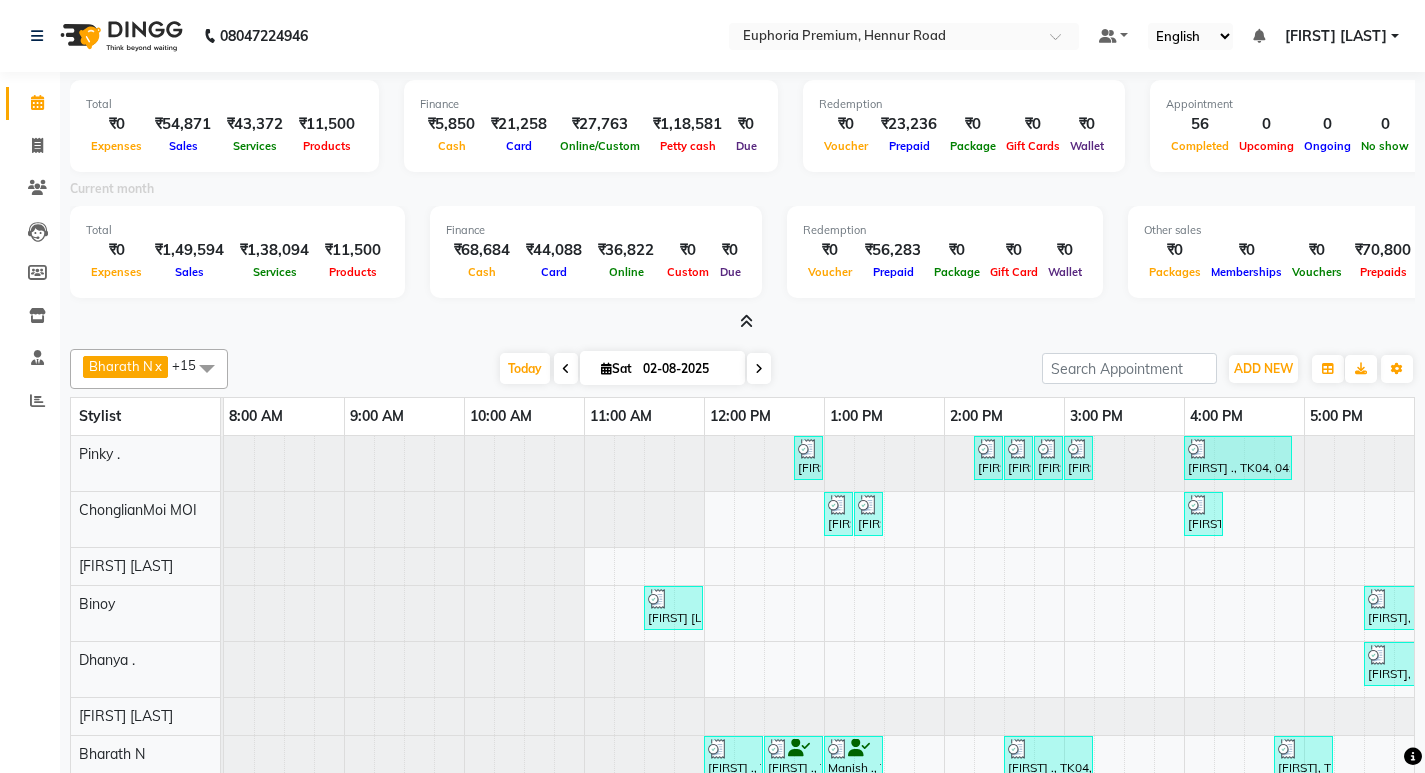 click on "02-08-2025" at bounding box center (687, 369) 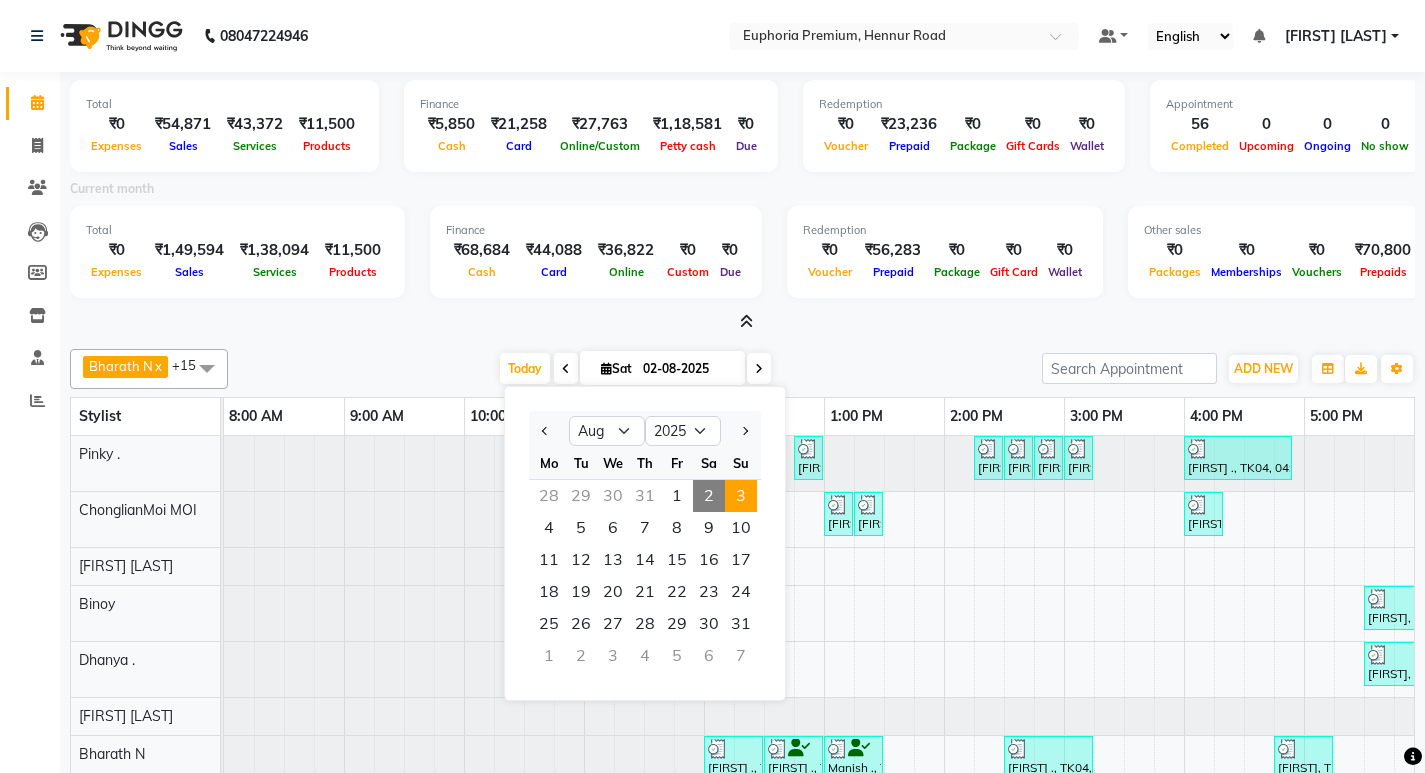 click on "3" at bounding box center (741, 496) 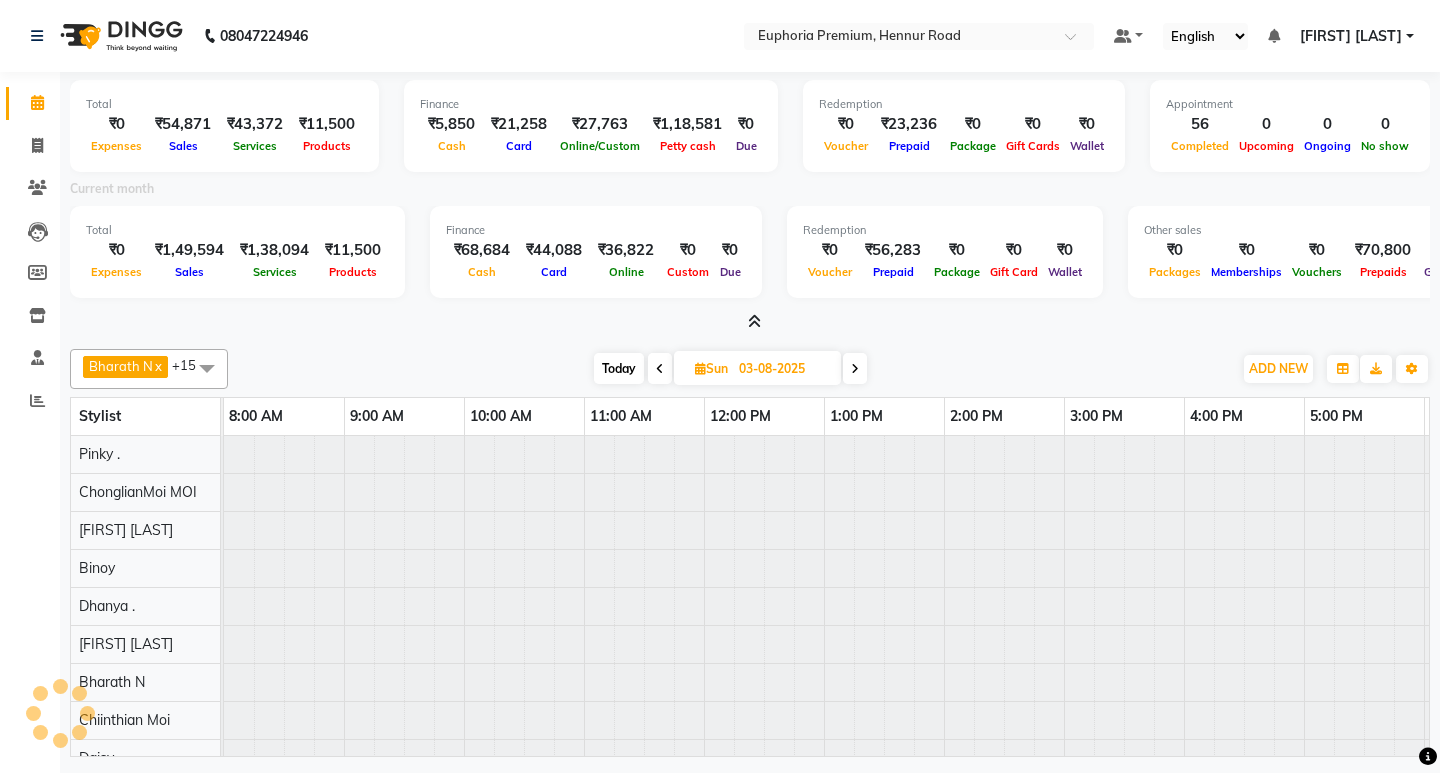 scroll, scrollTop: 0, scrollLeft: 475, axis: horizontal 